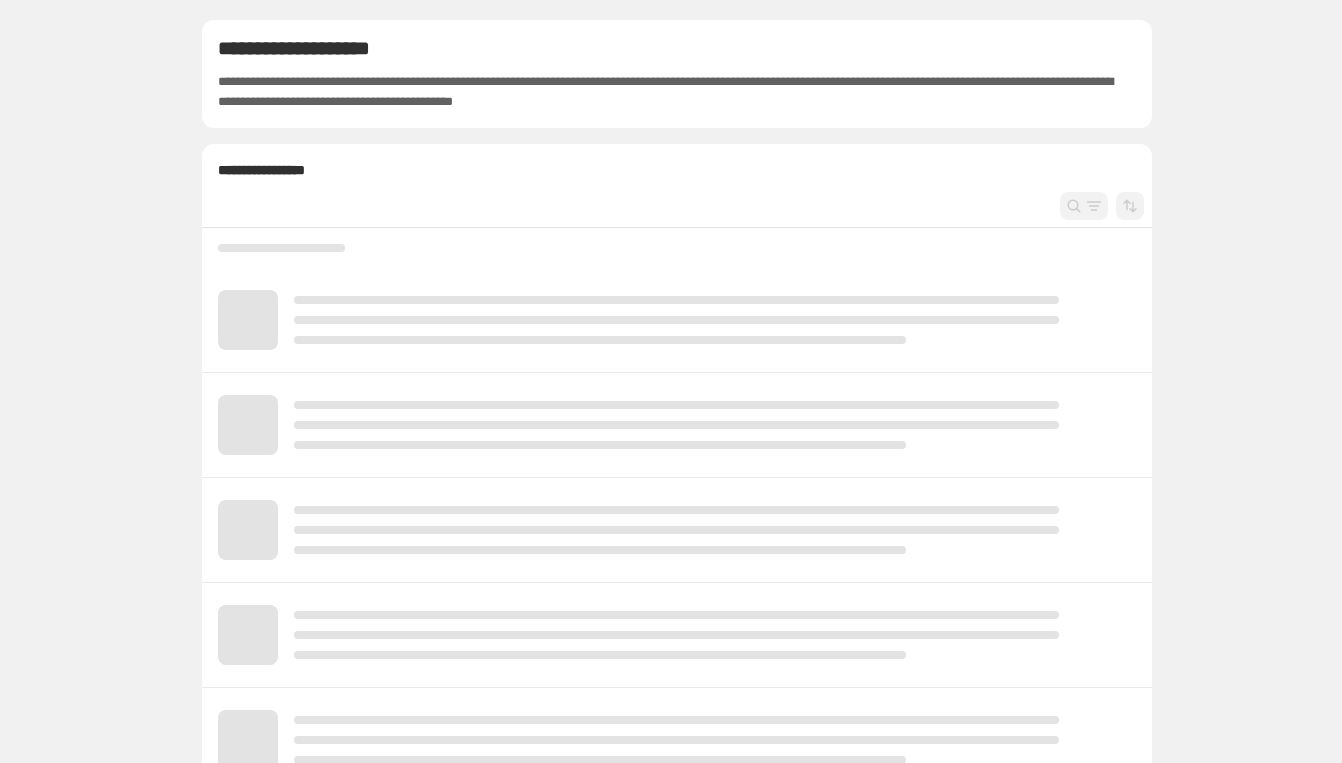scroll, scrollTop: 0, scrollLeft: 0, axis: both 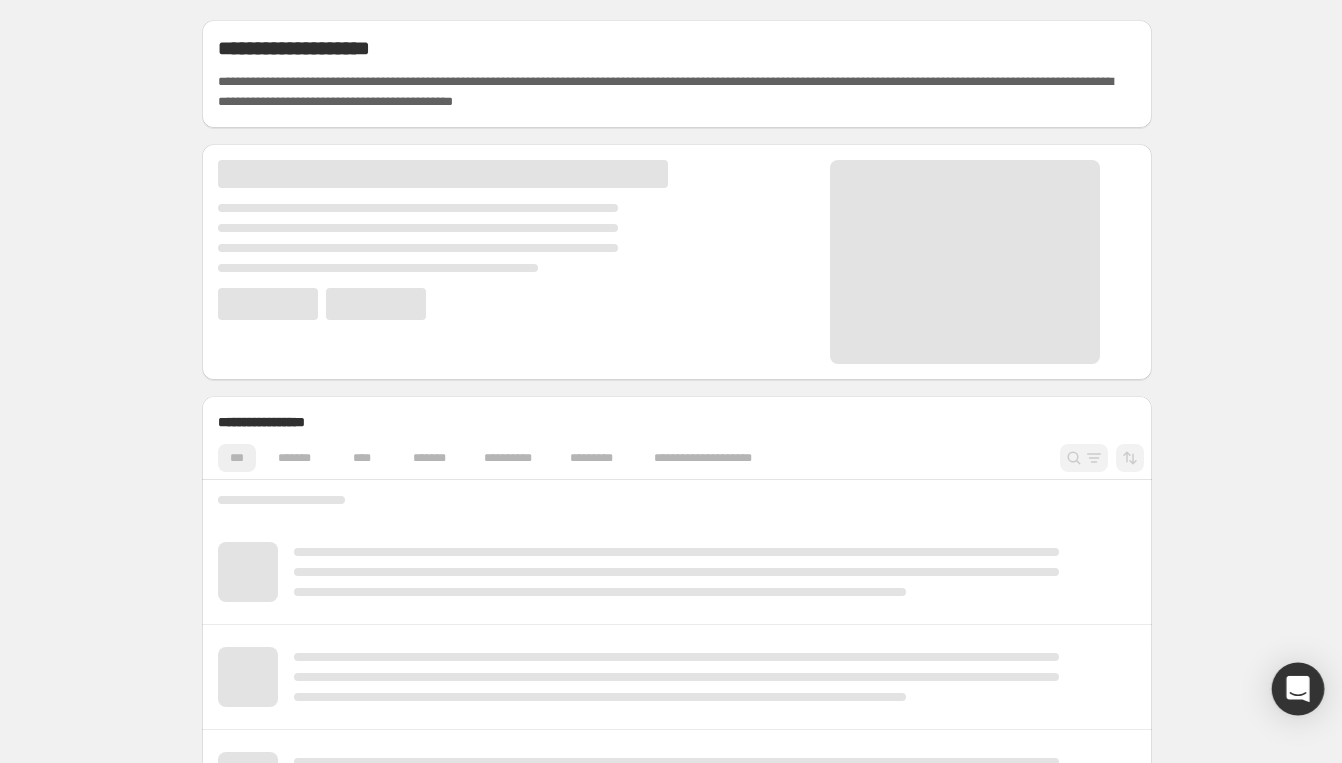 click at bounding box center (1298, 689) 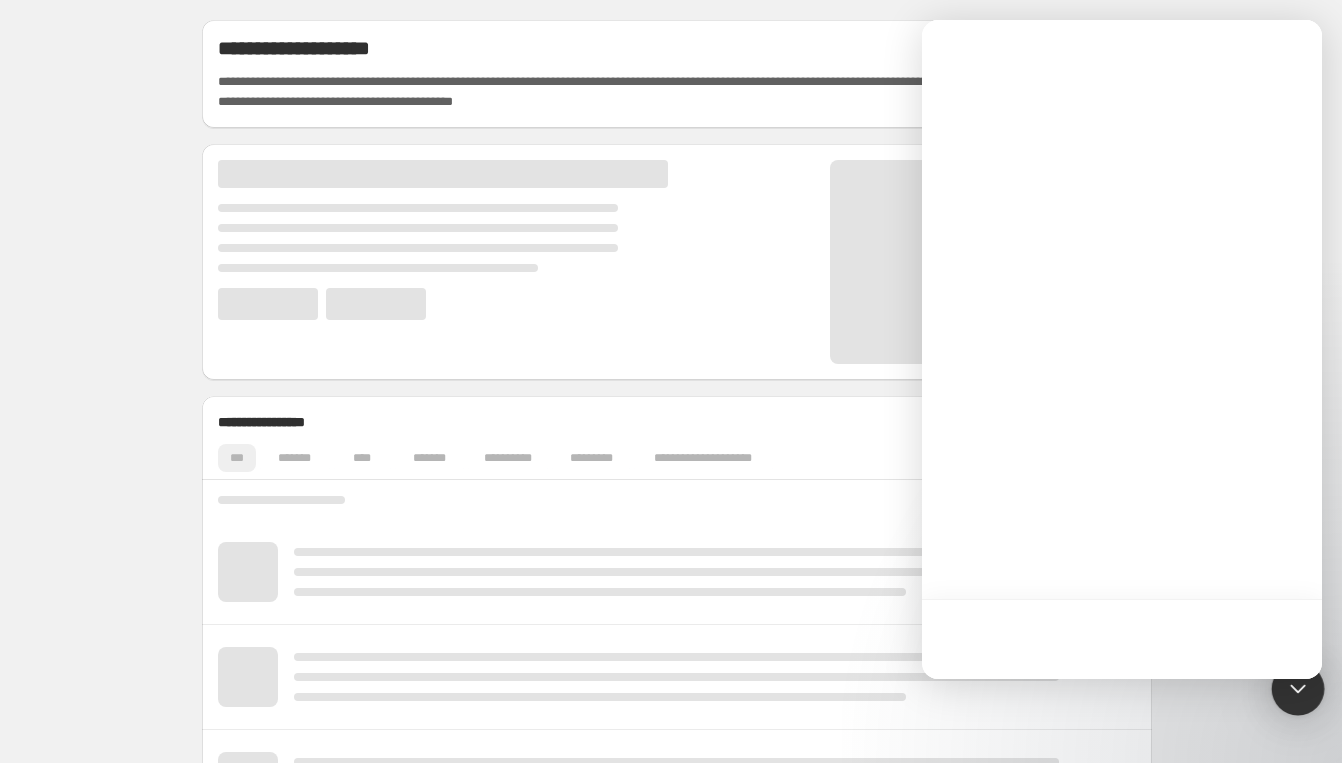 scroll, scrollTop: 0, scrollLeft: 0, axis: both 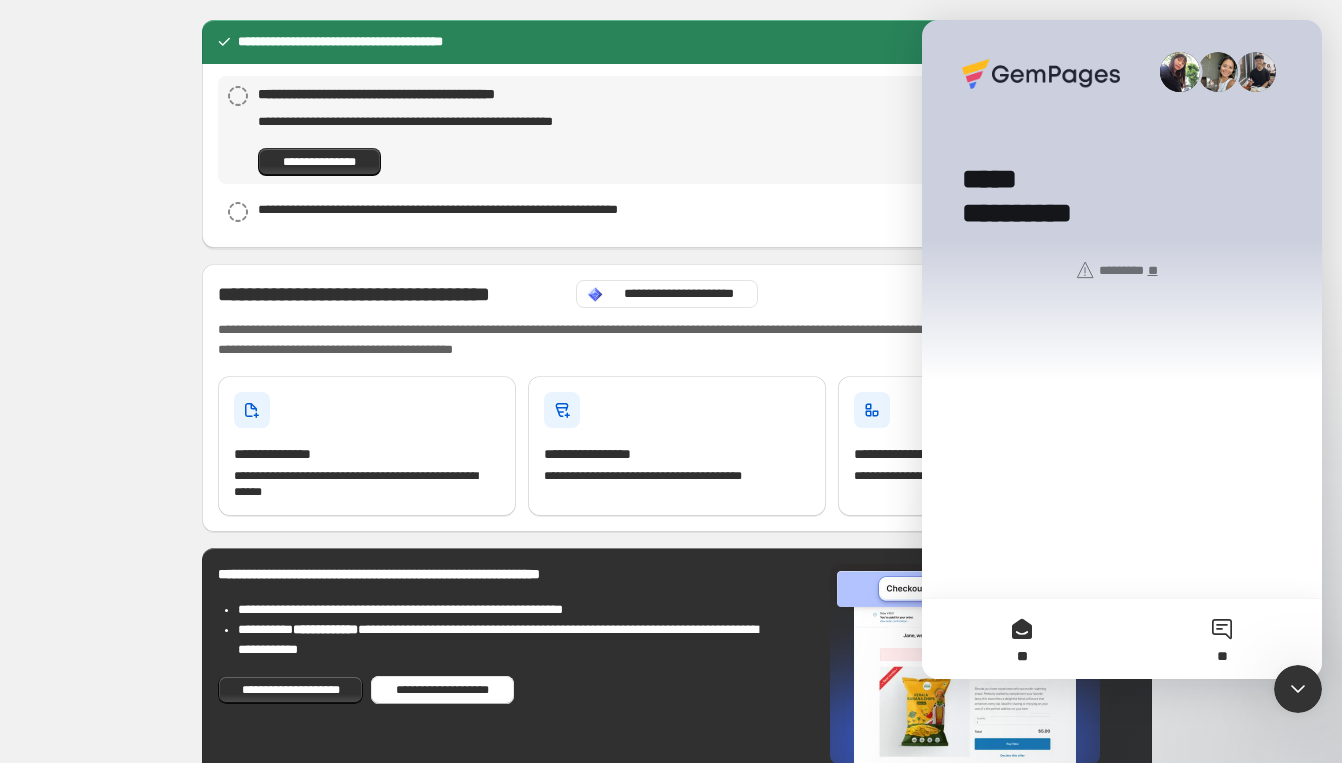 click on "**" at bounding box center (1222, 639) 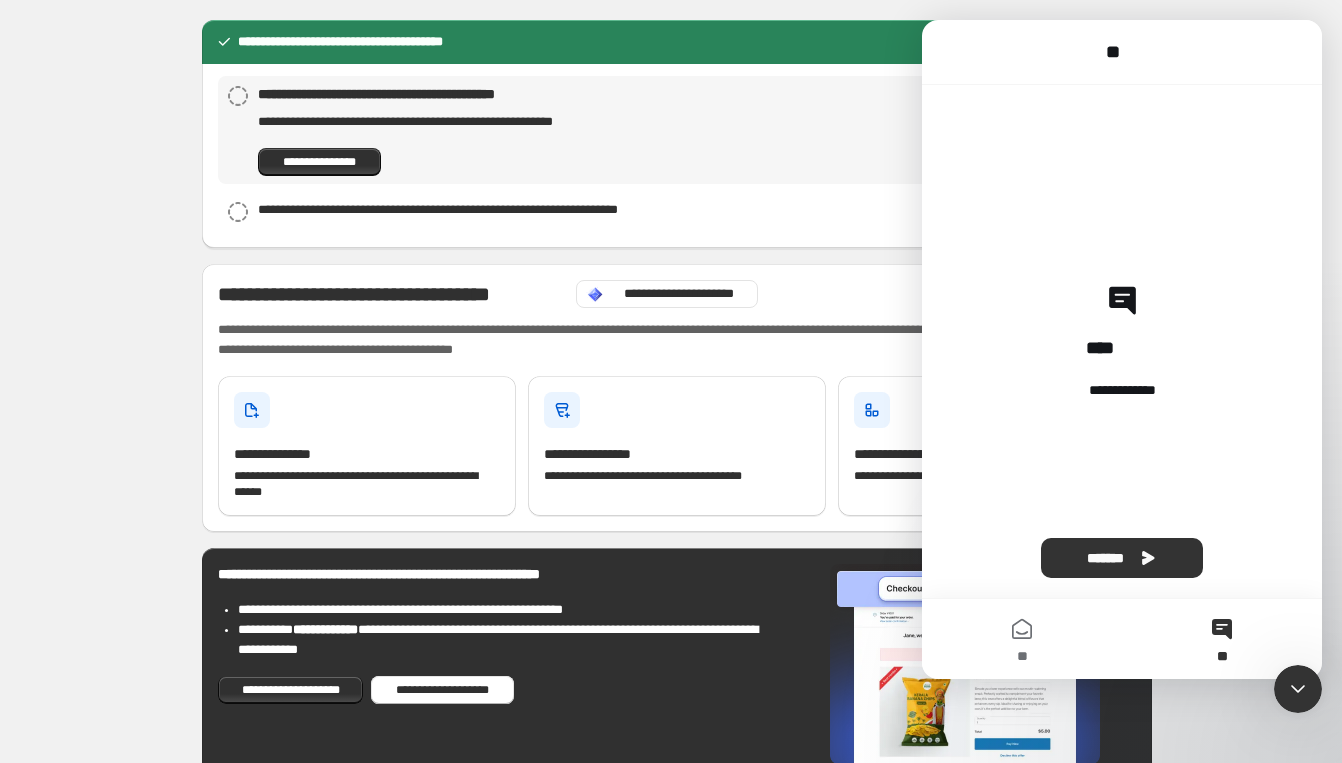 click on "**" at bounding box center (1222, 639) 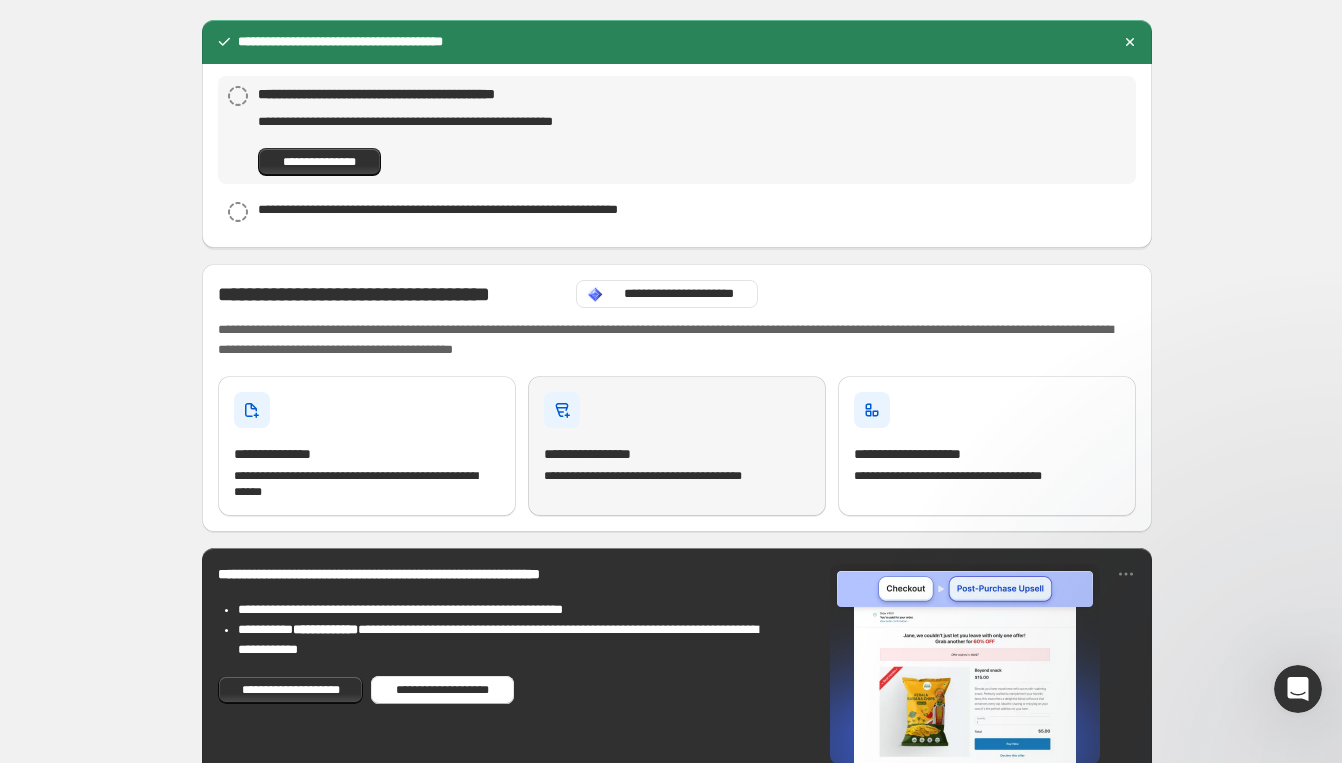 scroll, scrollTop: 0, scrollLeft: 0, axis: both 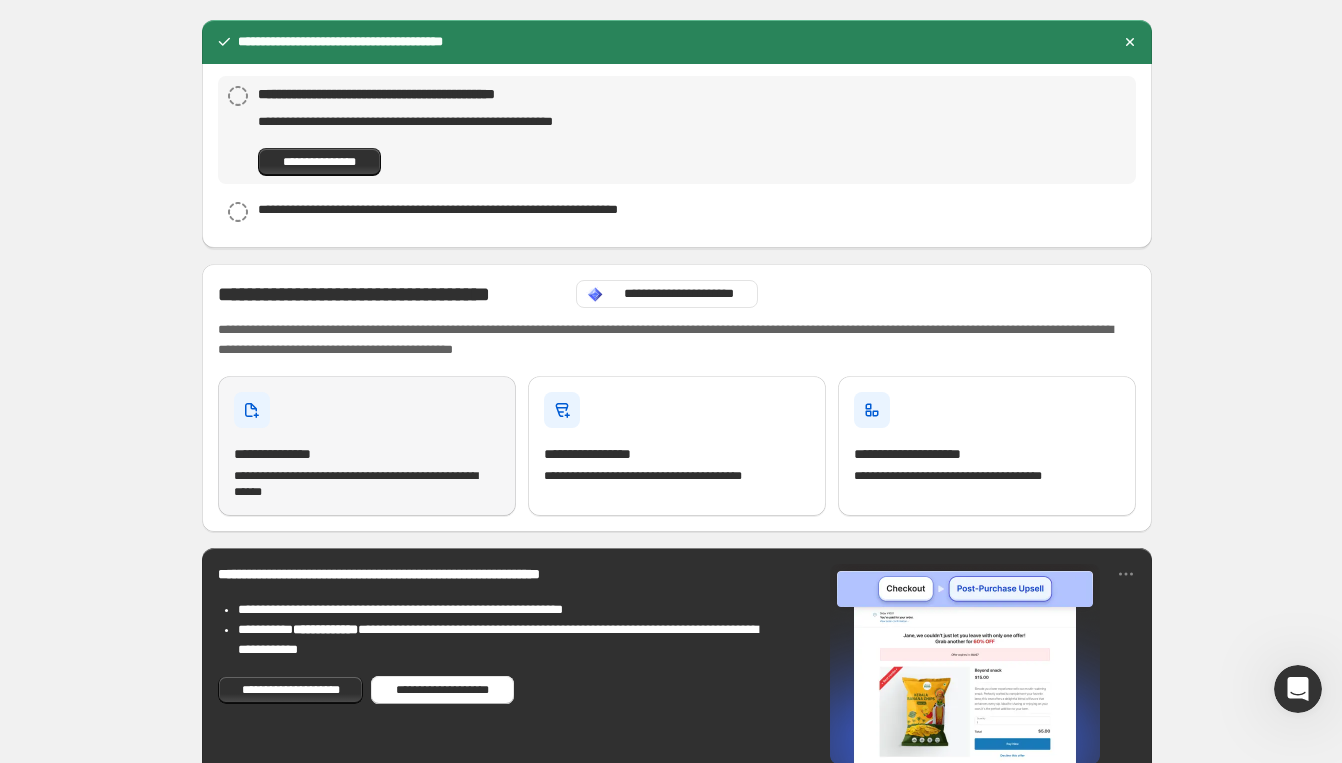 click on "**********" at bounding box center (367, 454) 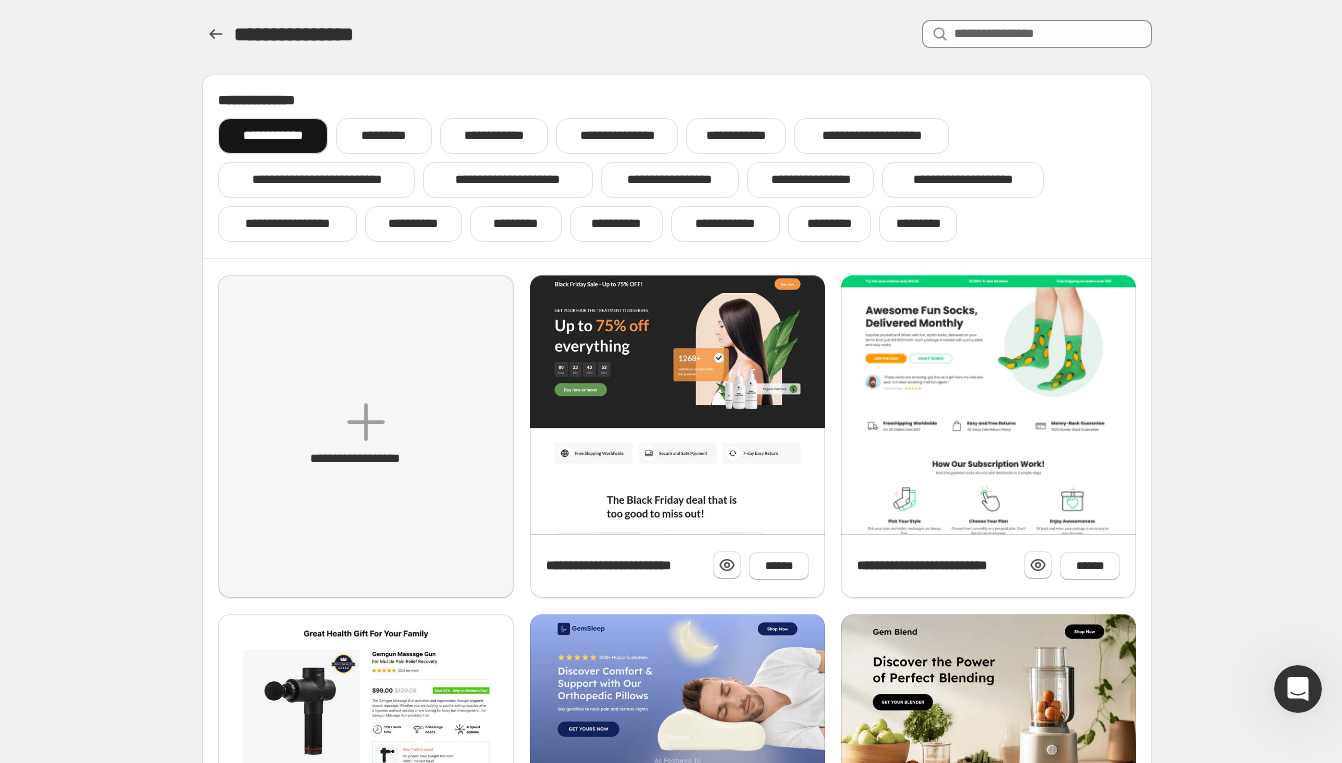 scroll, scrollTop: 91, scrollLeft: 0, axis: vertical 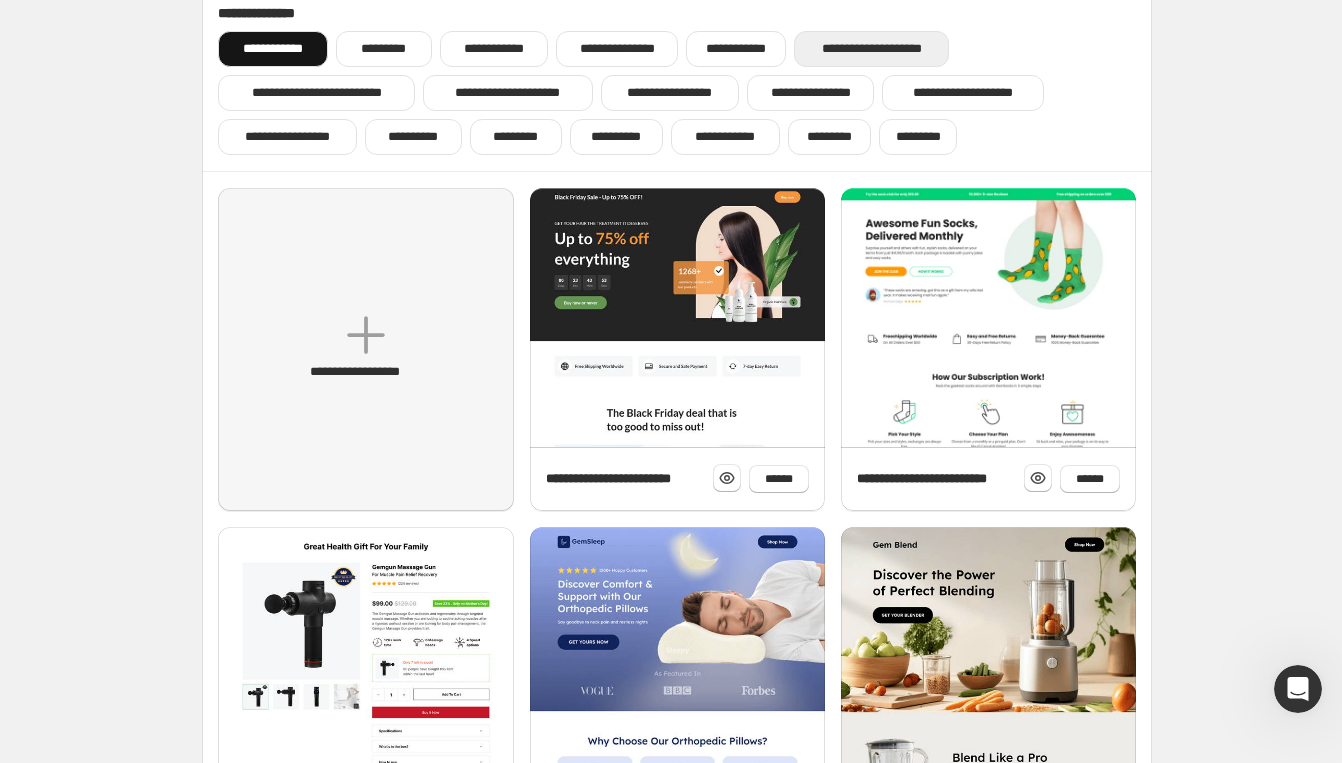 click on "**********" at bounding box center [871, 49] 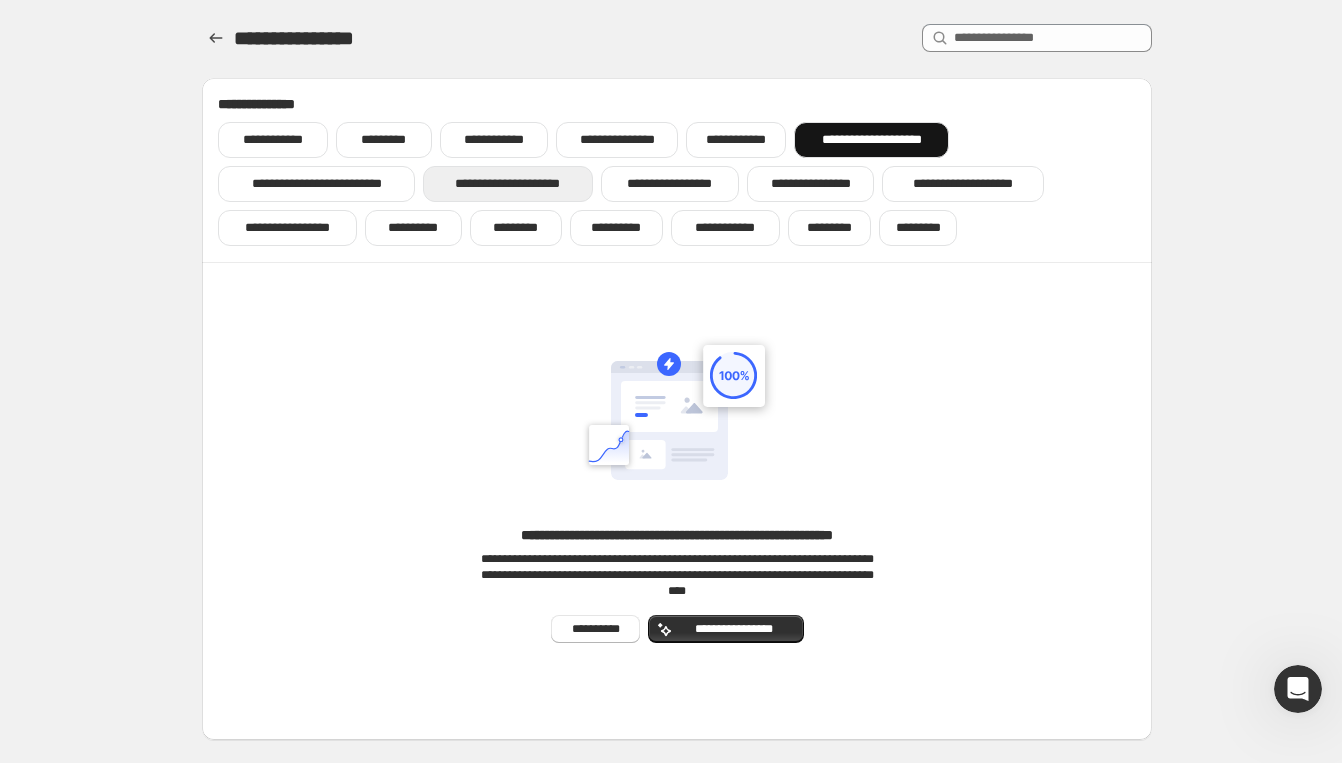 click on "**********" at bounding box center [507, 184] 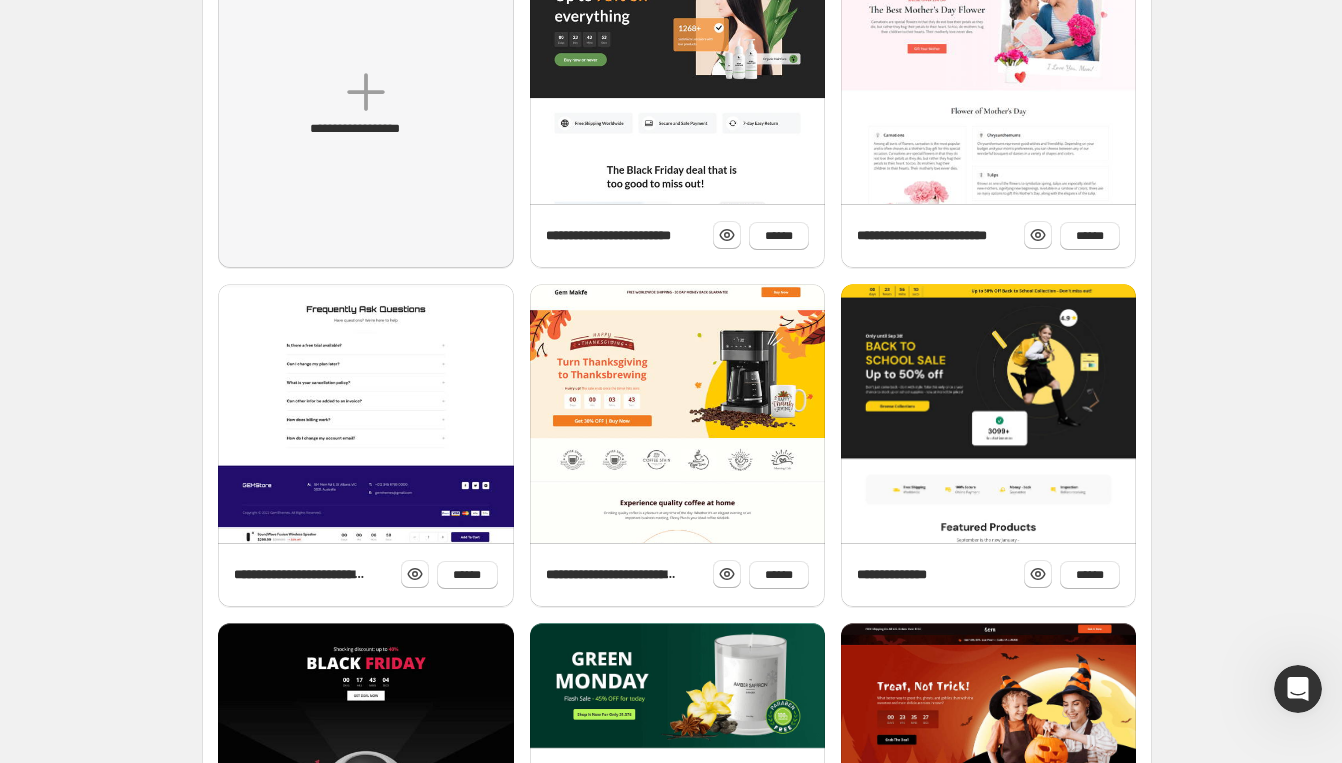 scroll, scrollTop: 676, scrollLeft: 0, axis: vertical 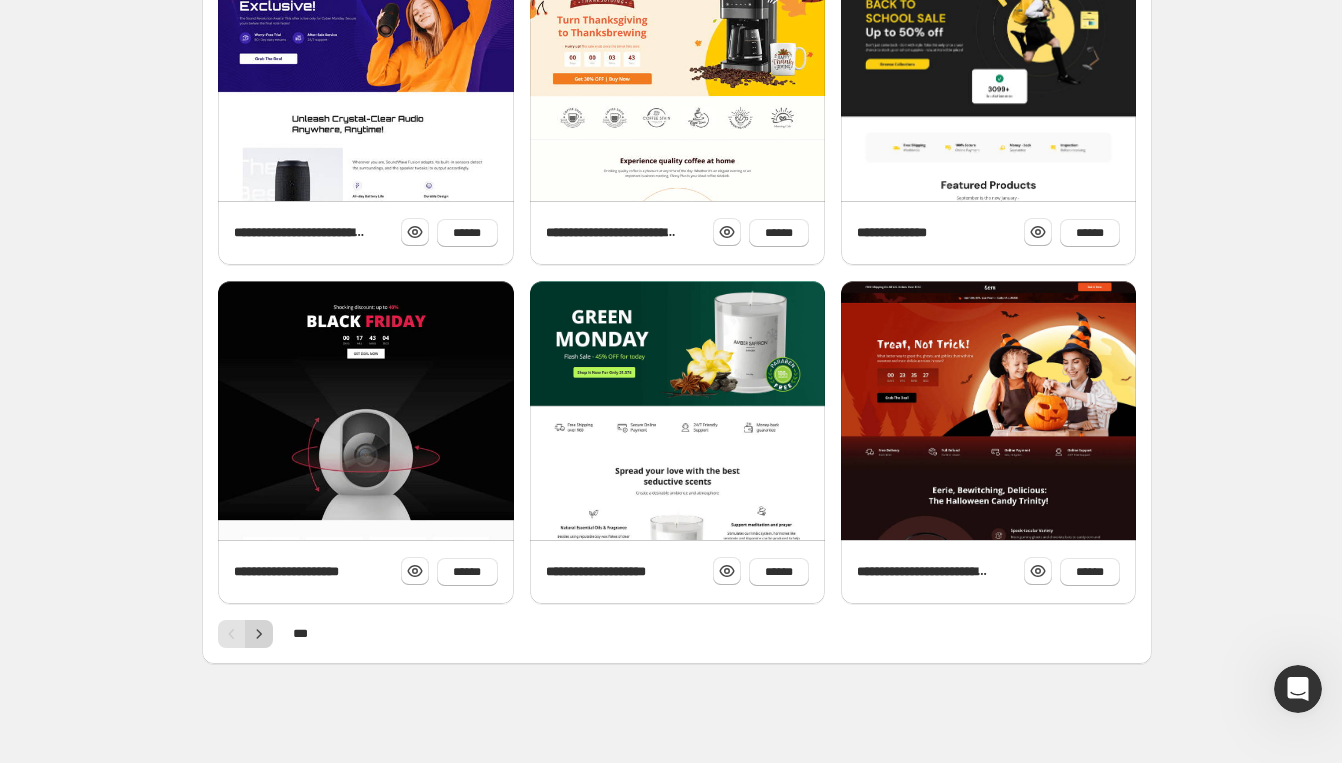click 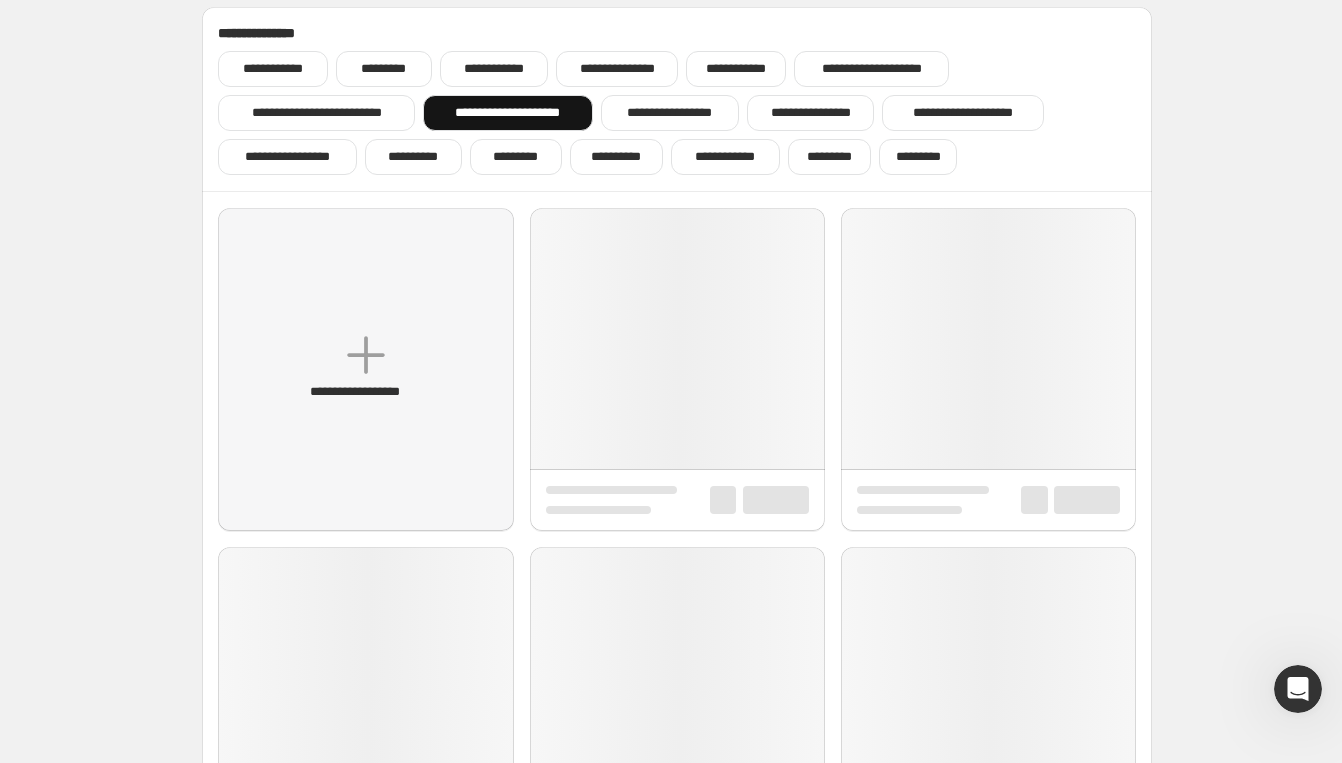 scroll, scrollTop: 0, scrollLeft: 0, axis: both 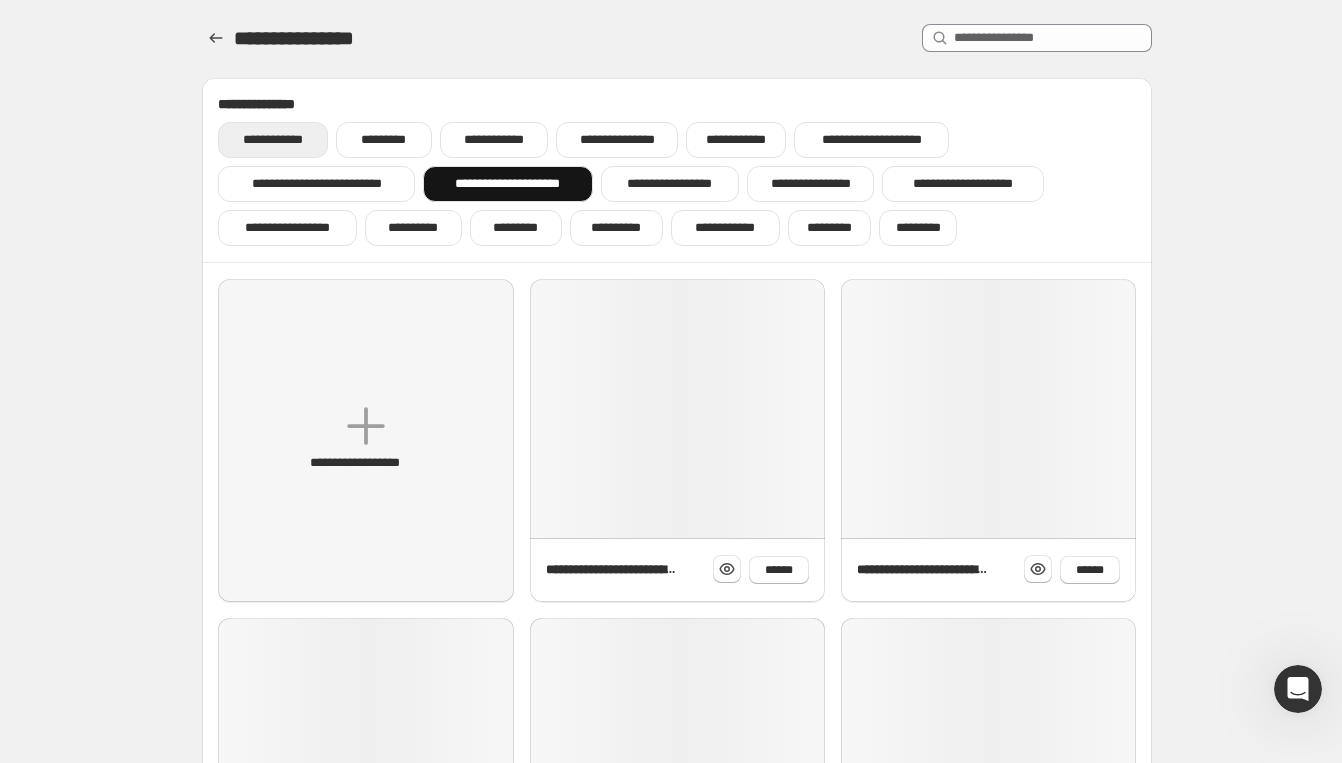 click on "**********" at bounding box center (272, 140) 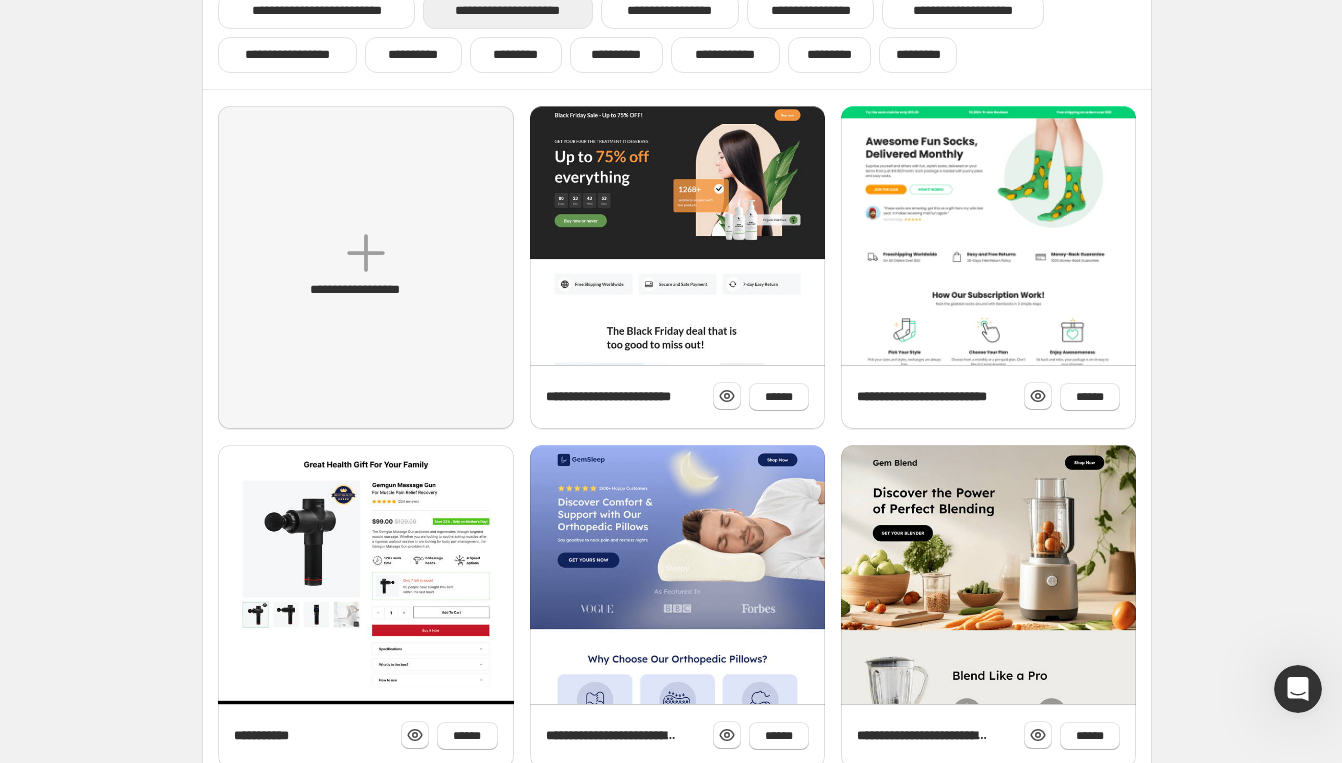 scroll, scrollTop: 0, scrollLeft: 0, axis: both 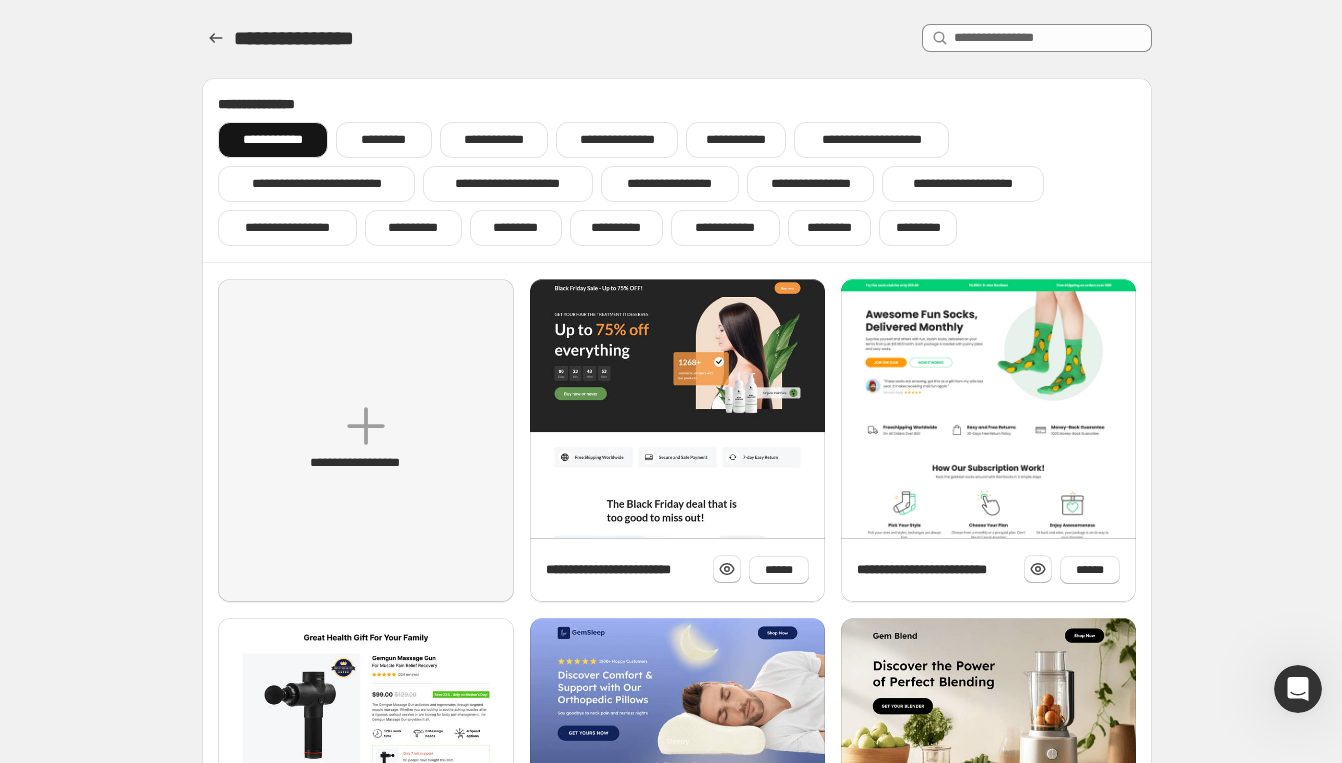 click on "**********" at bounding box center [272, 140] 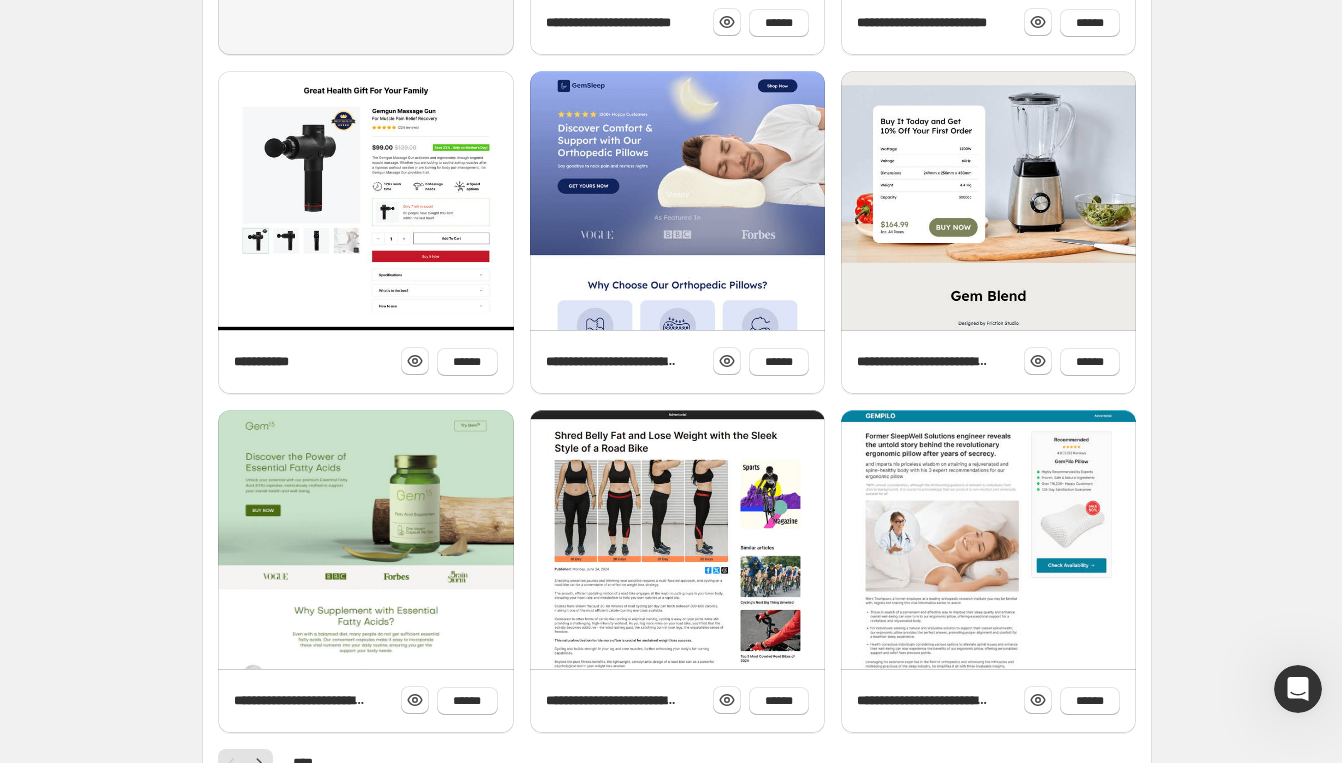 scroll, scrollTop: 676, scrollLeft: 0, axis: vertical 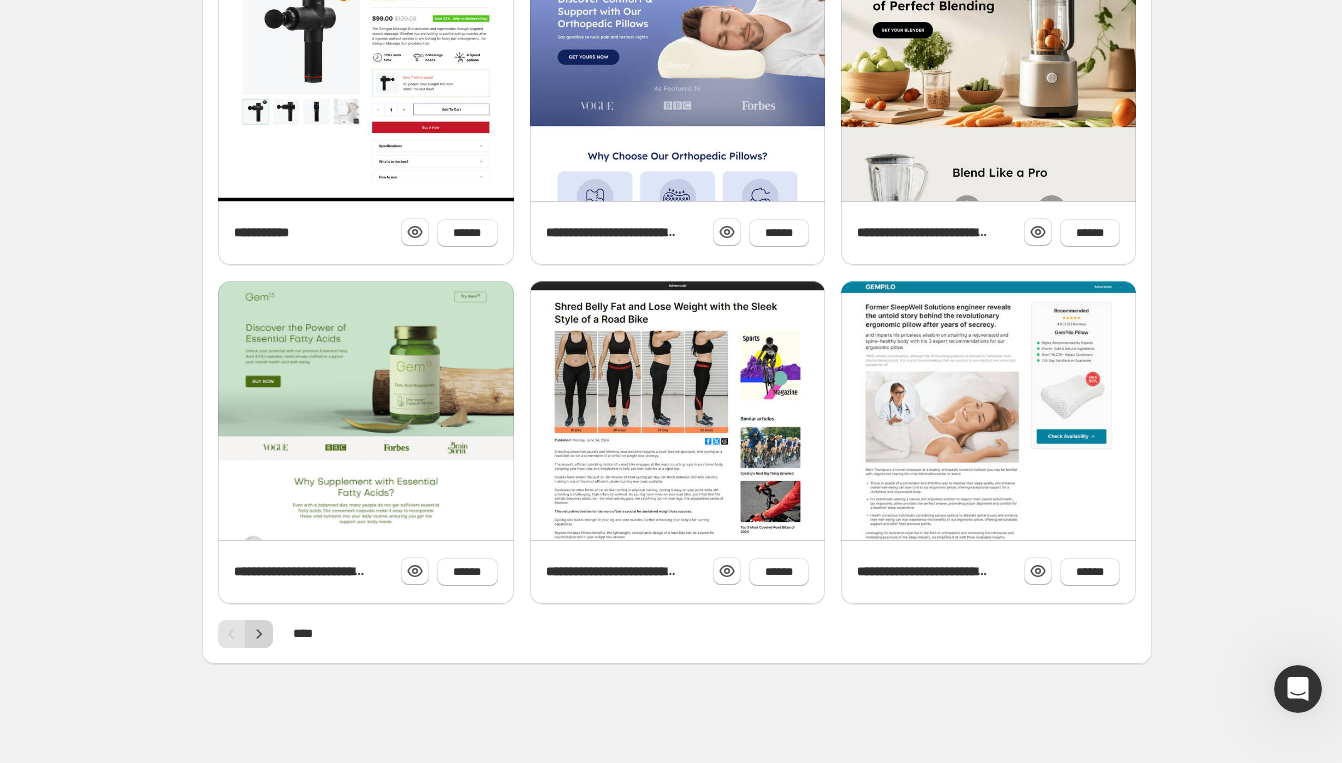 click 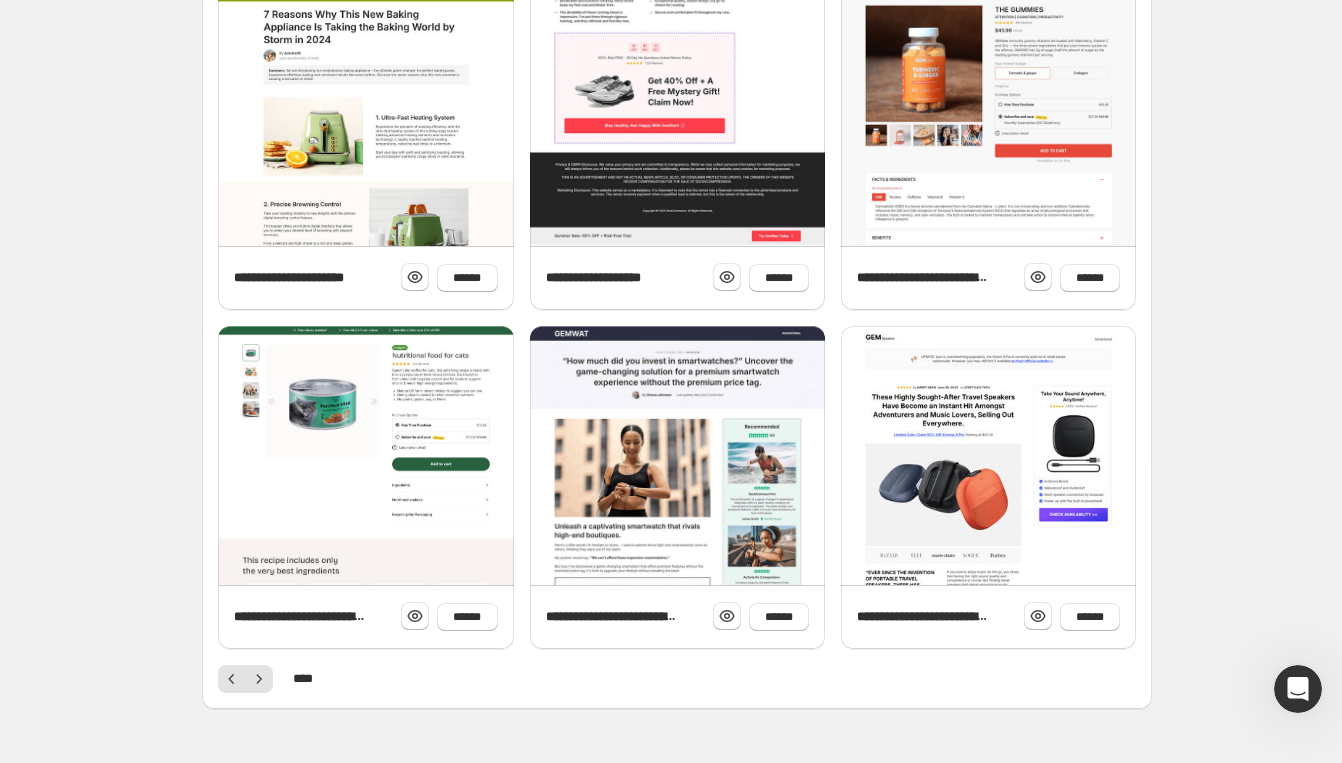 scroll, scrollTop: 676, scrollLeft: 0, axis: vertical 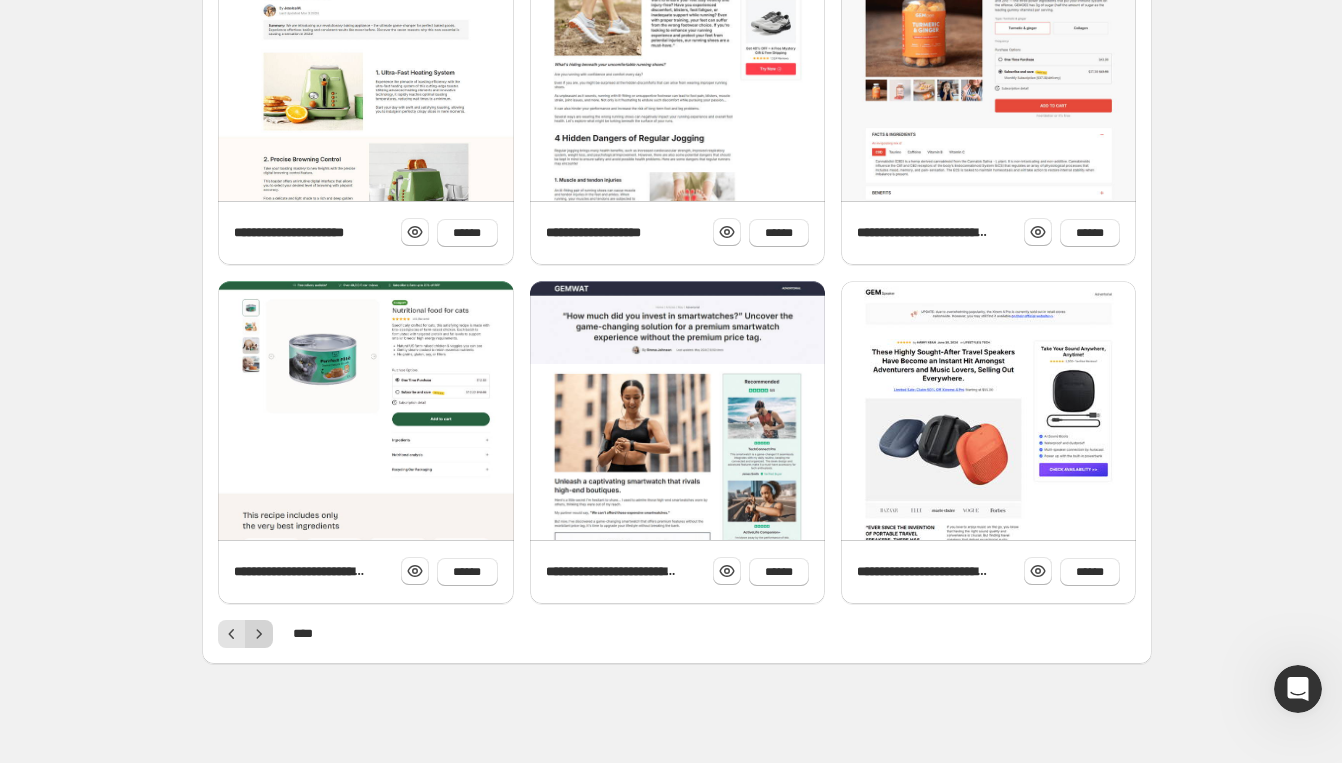 click 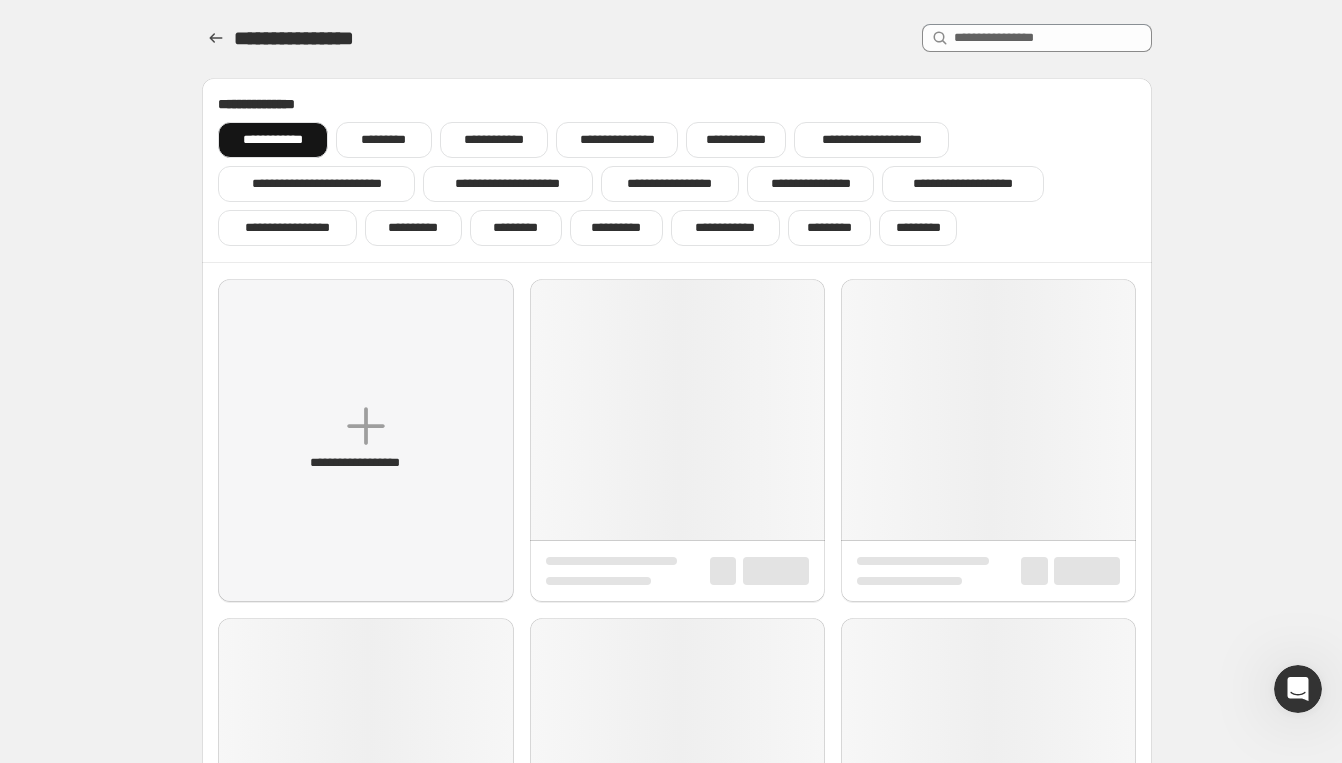 scroll, scrollTop: 0, scrollLeft: 0, axis: both 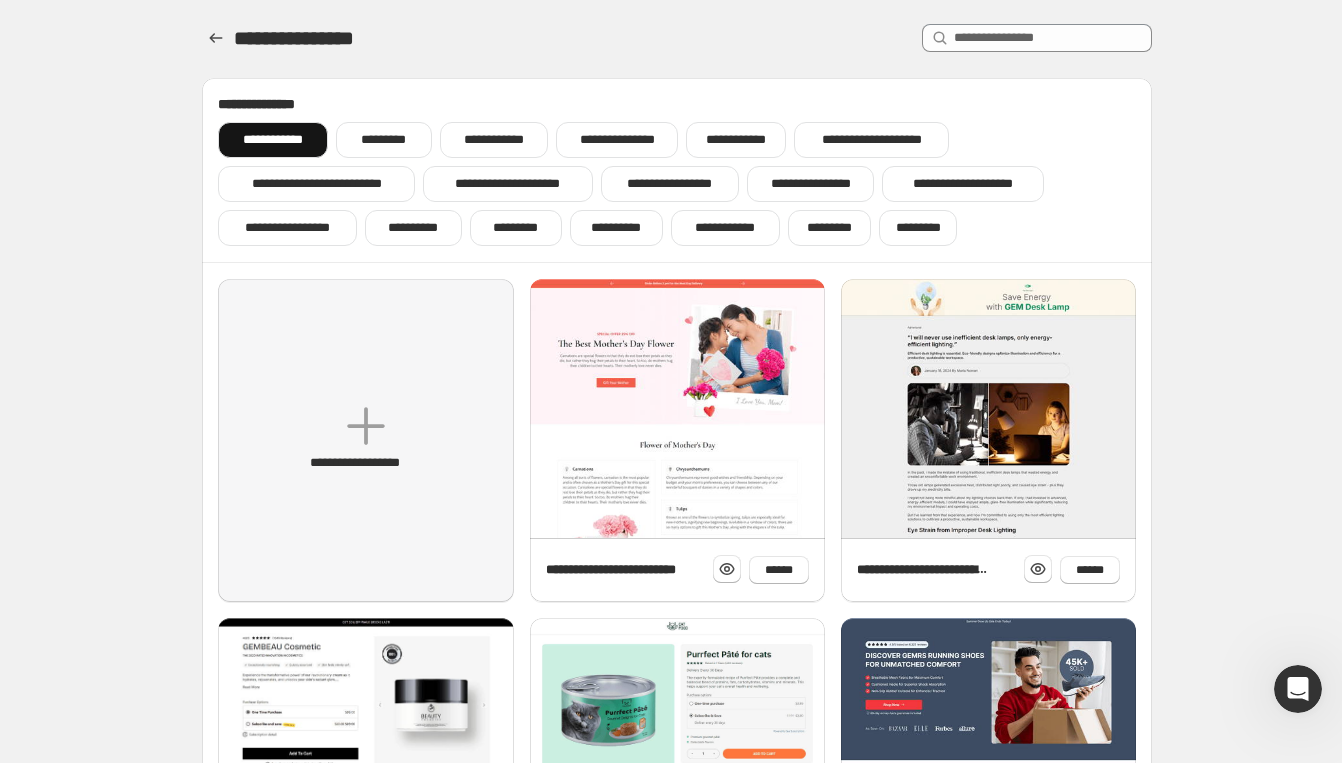 click on "**********" at bounding box center (677, 720) 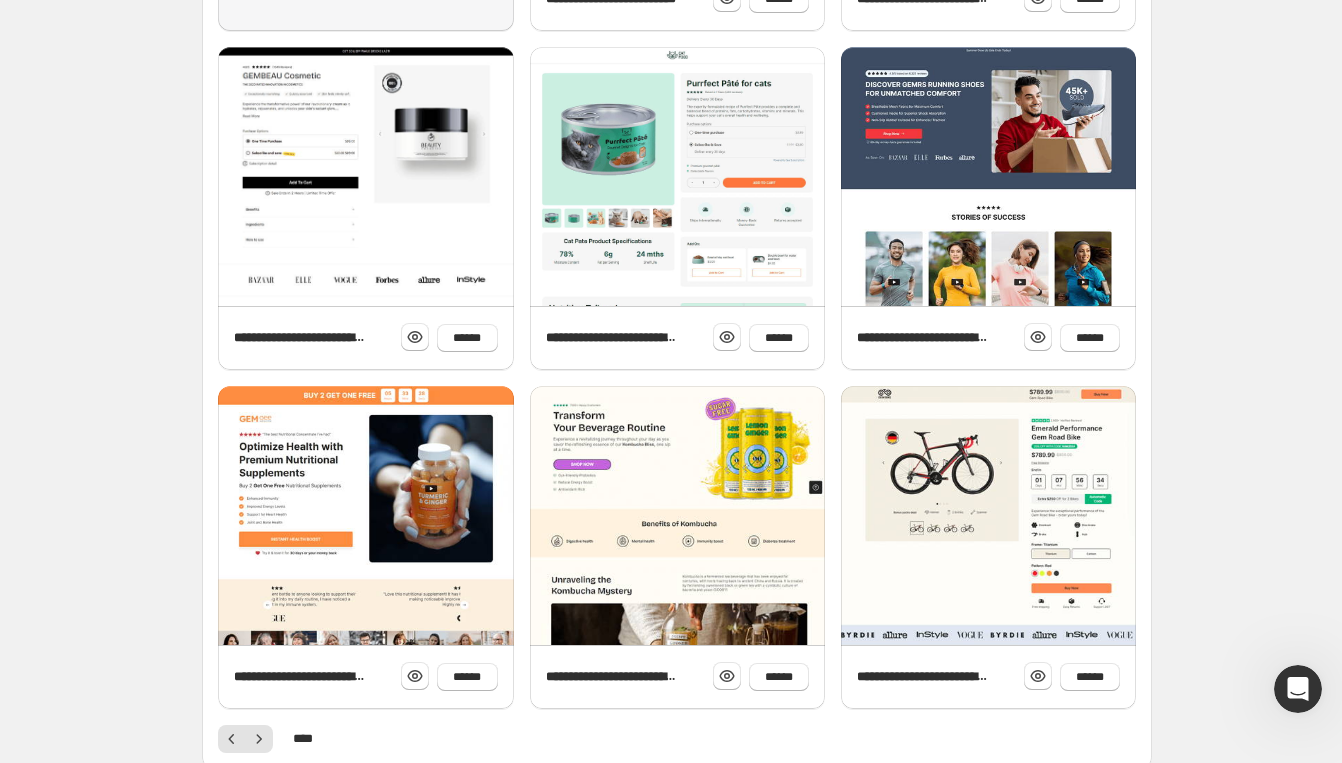 scroll, scrollTop: 676, scrollLeft: 0, axis: vertical 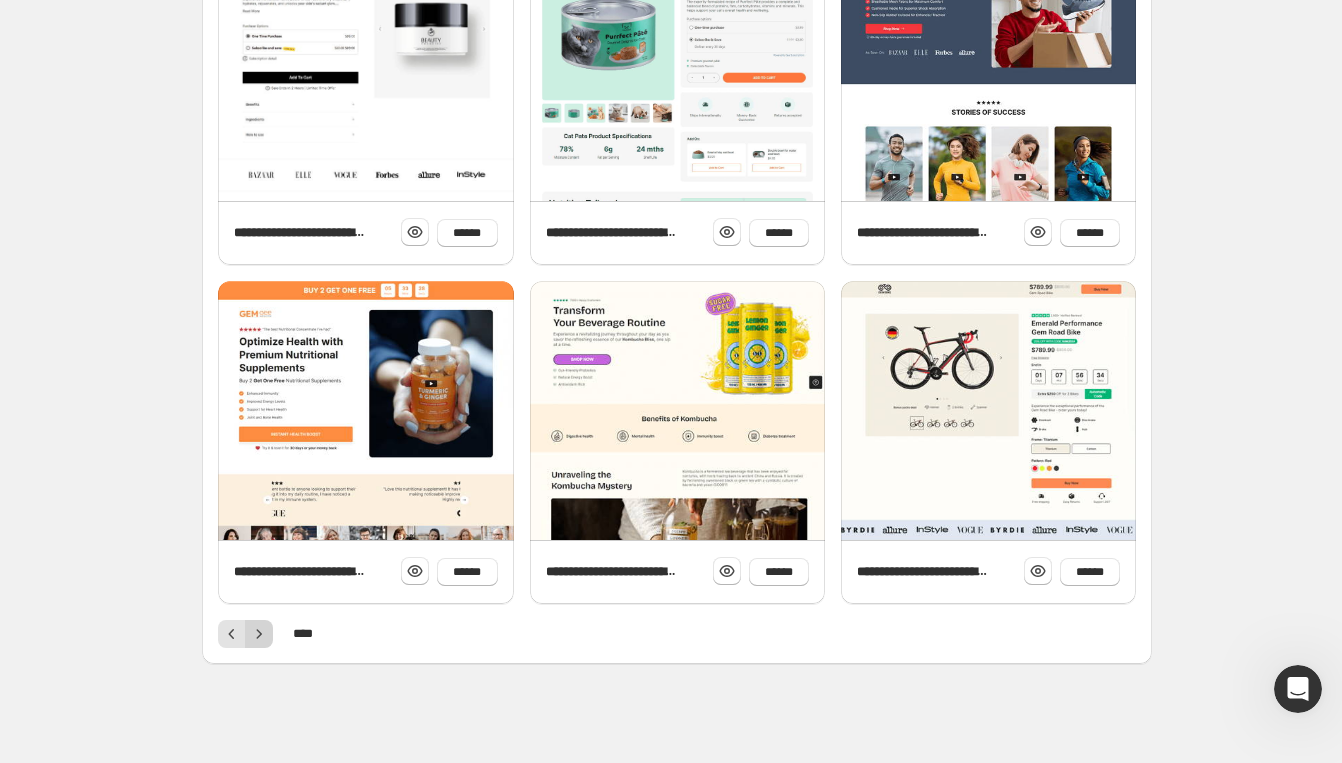 click 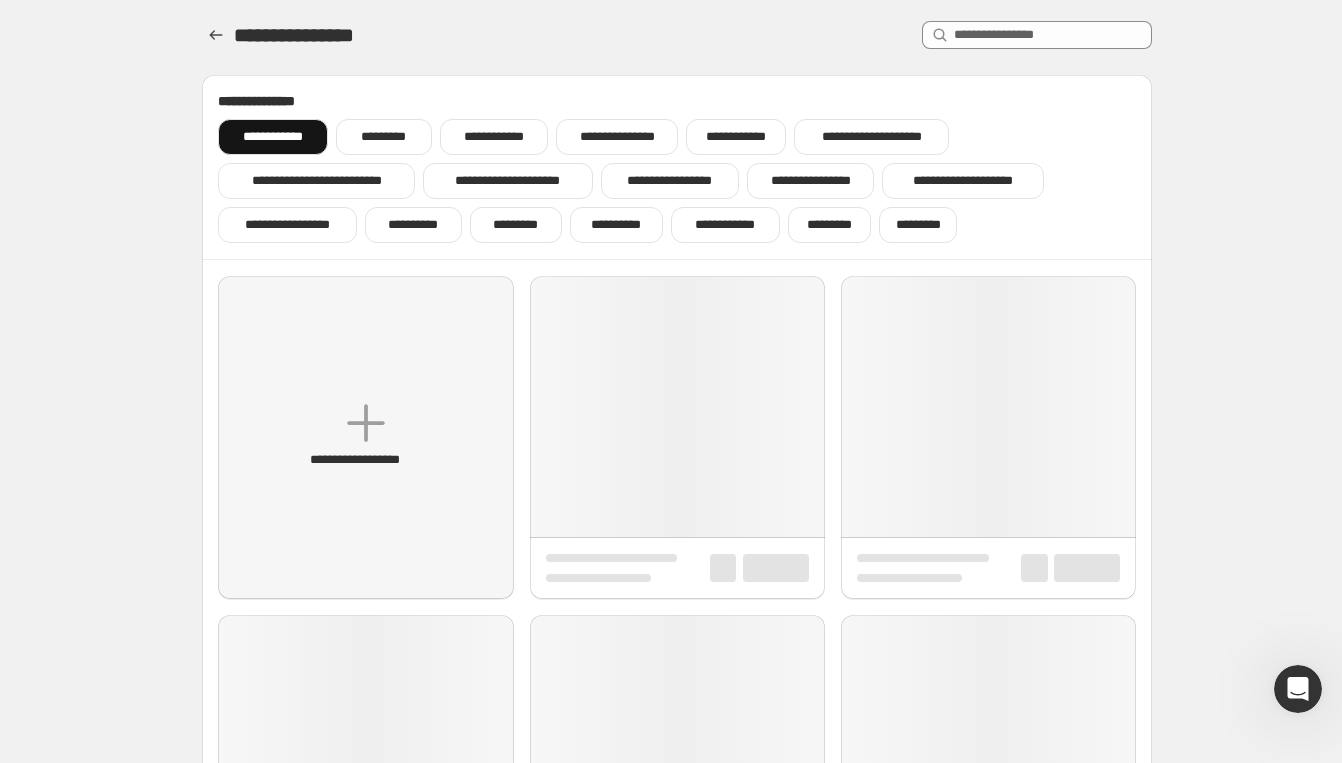 scroll, scrollTop: 0, scrollLeft: 0, axis: both 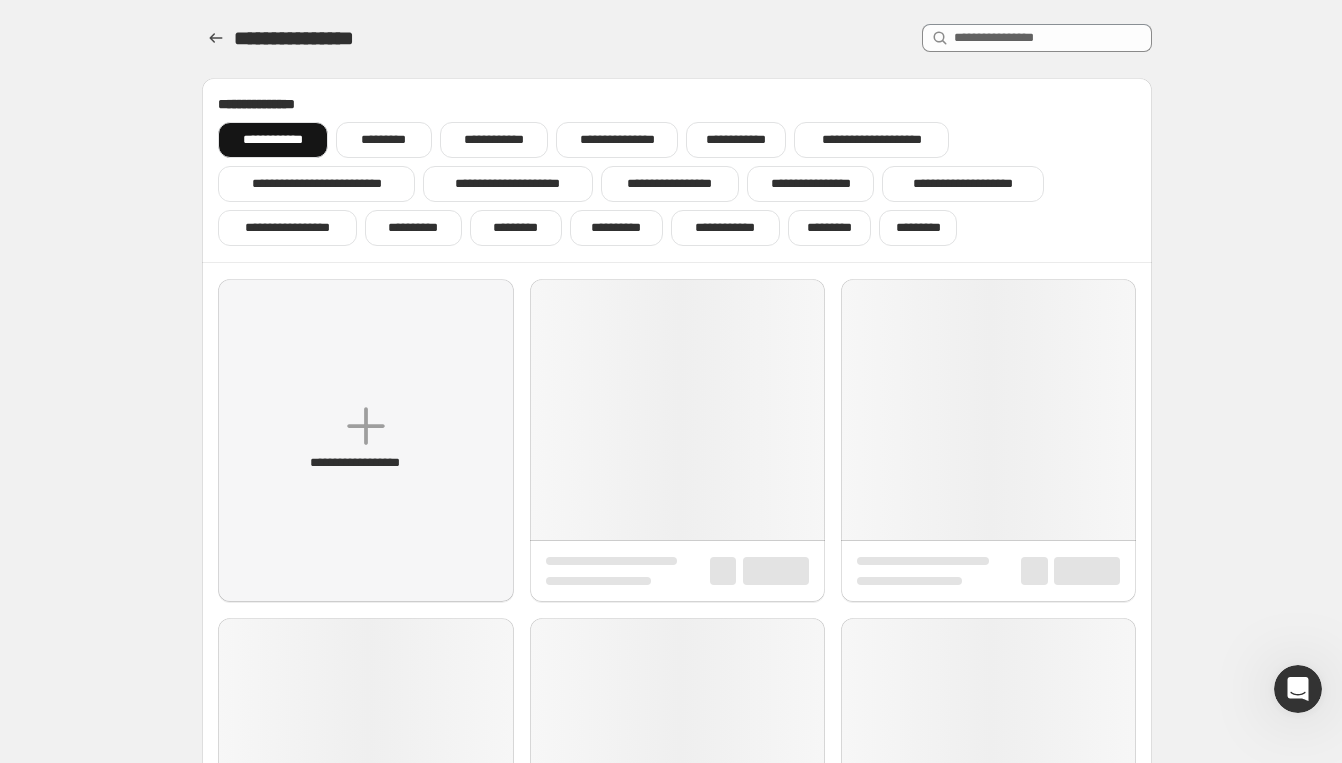 click on "some text" at bounding box center (677, 720) 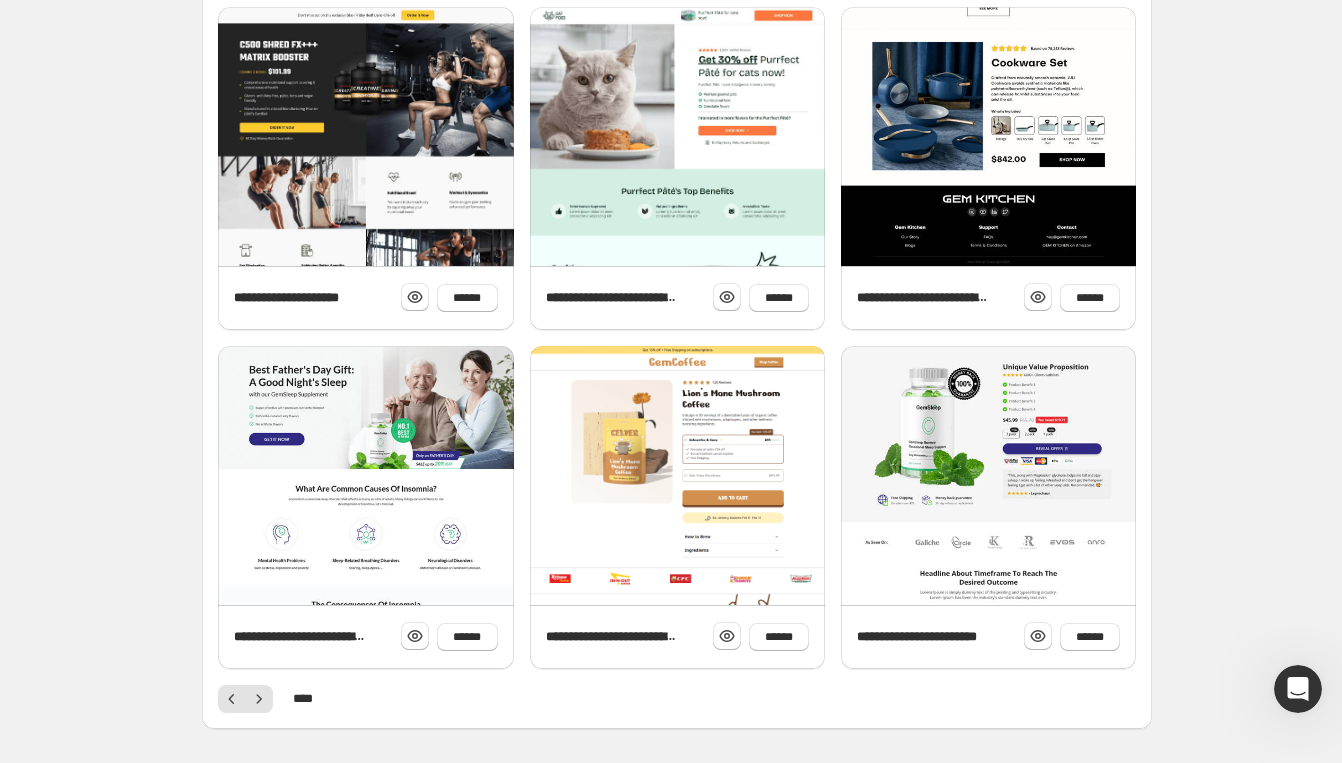 scroll, scrollTop: 668, scrollLeft: 0, axis: vertical 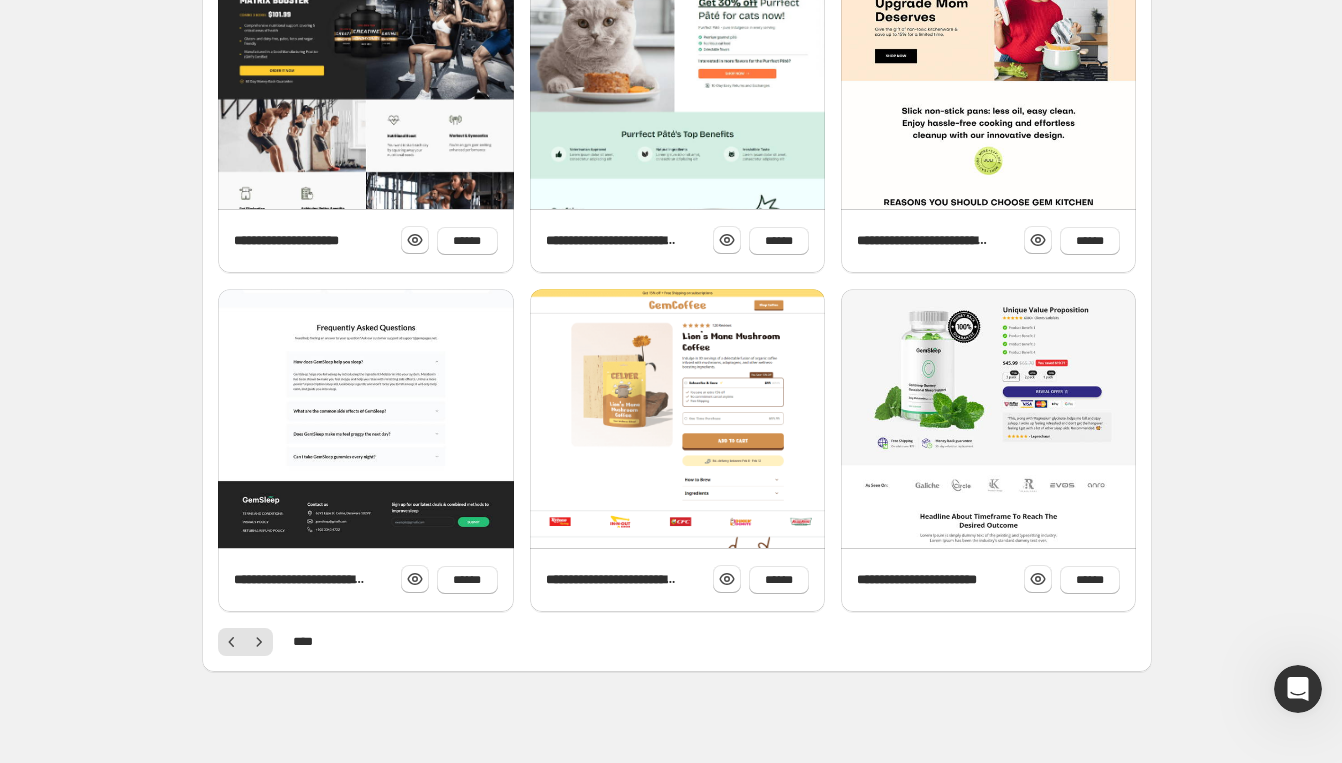 click at bounding box center (365, -278) 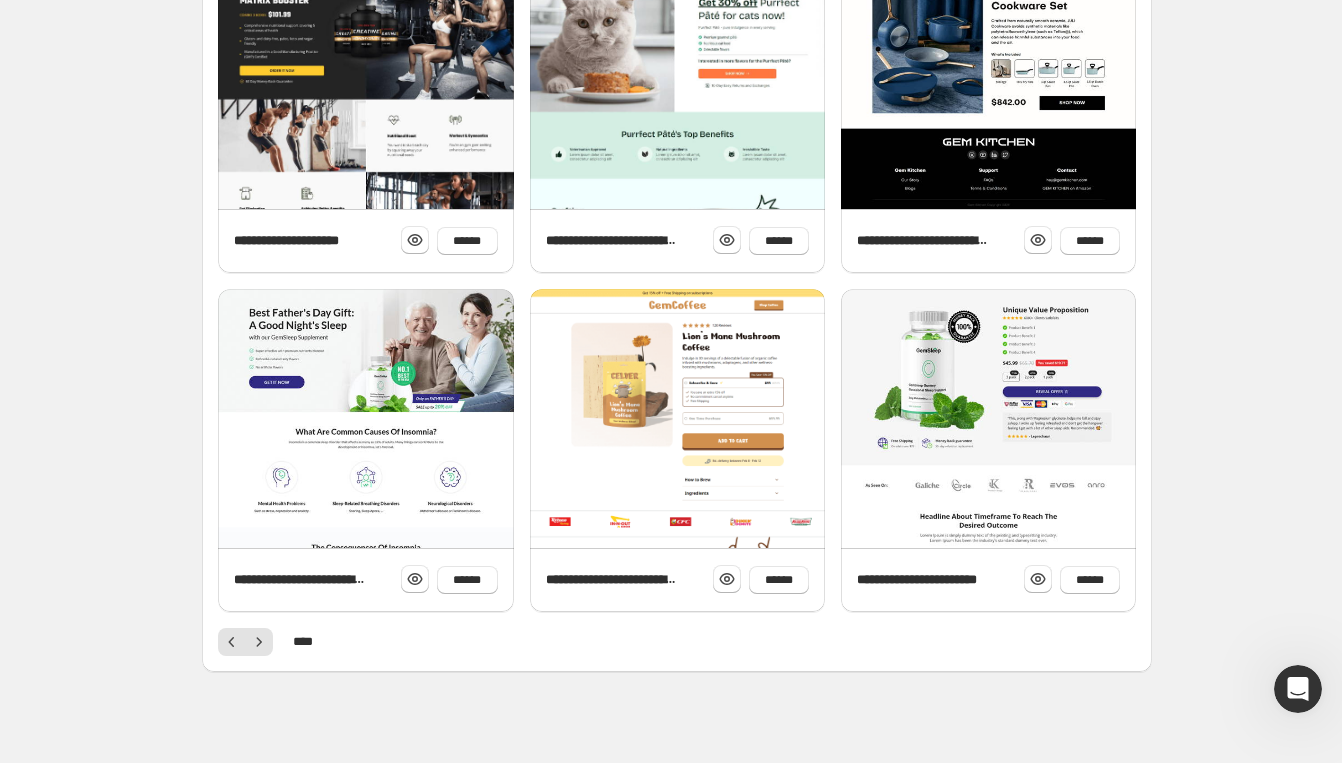 click on "more text" at bounding box center (677, 52) 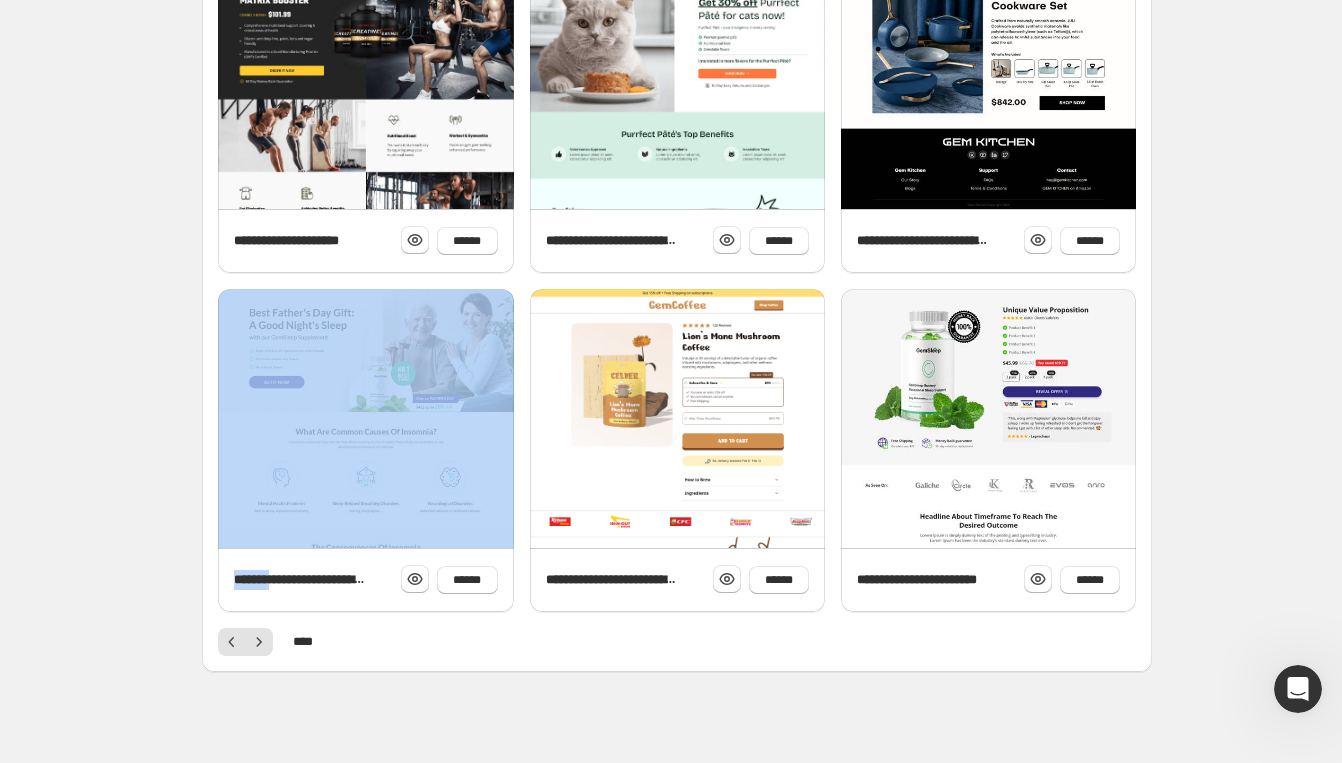 click on "more text" at bounding box center (677, 52) 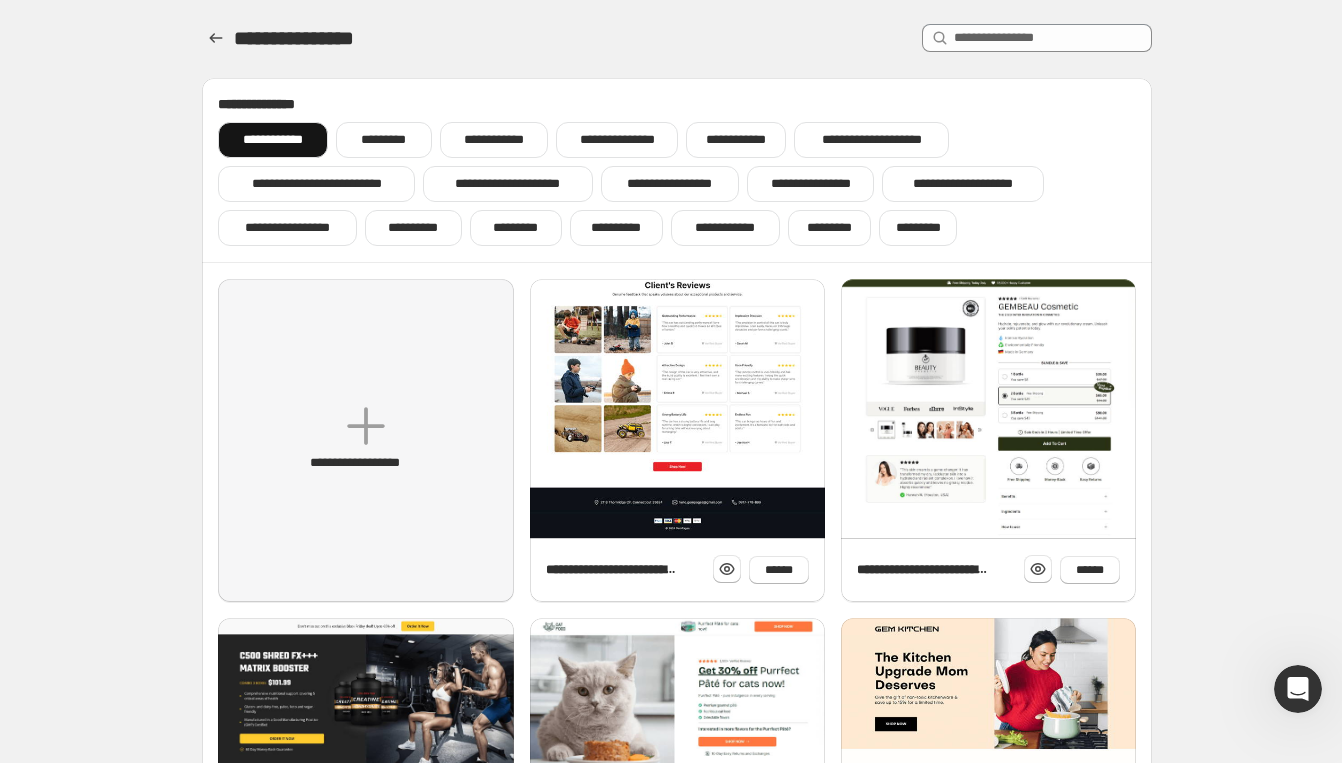 scroll, scrollTop: 676, scrollLeft: 0, axis: vertical 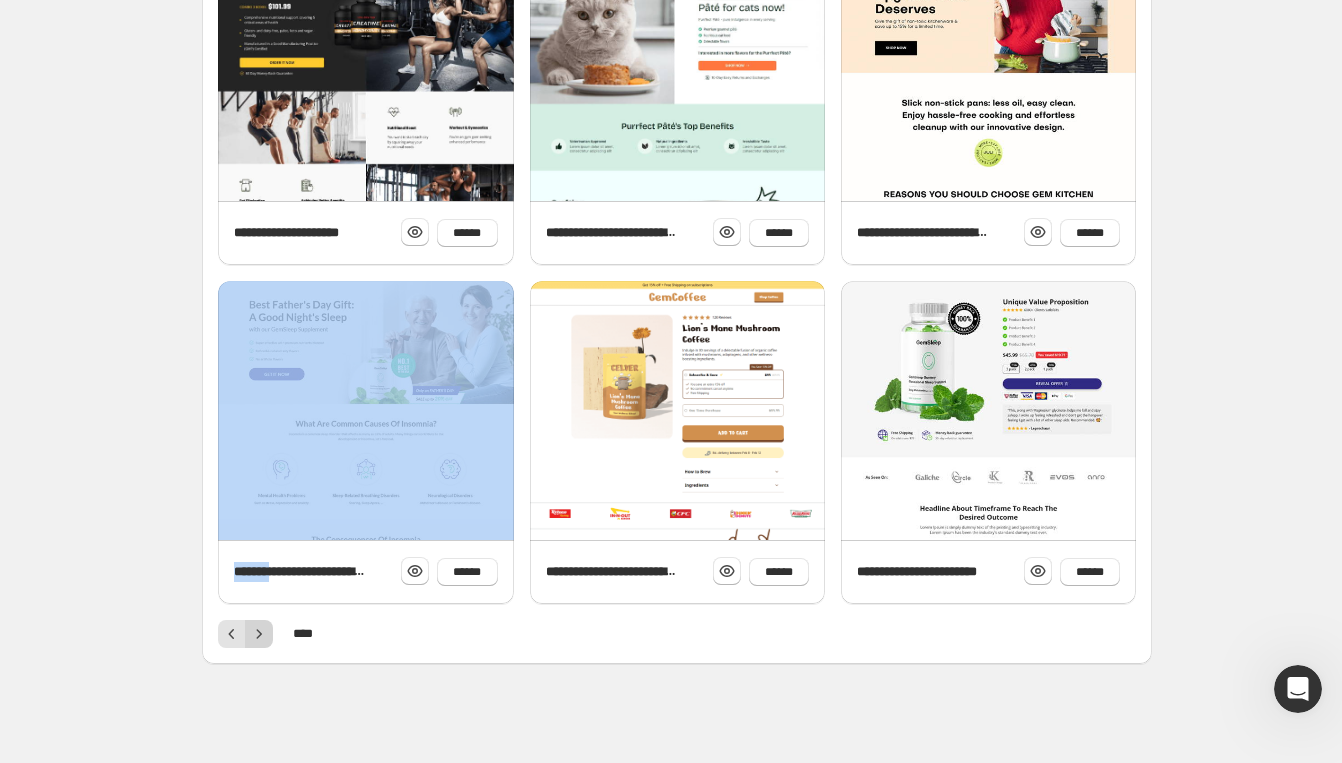 click 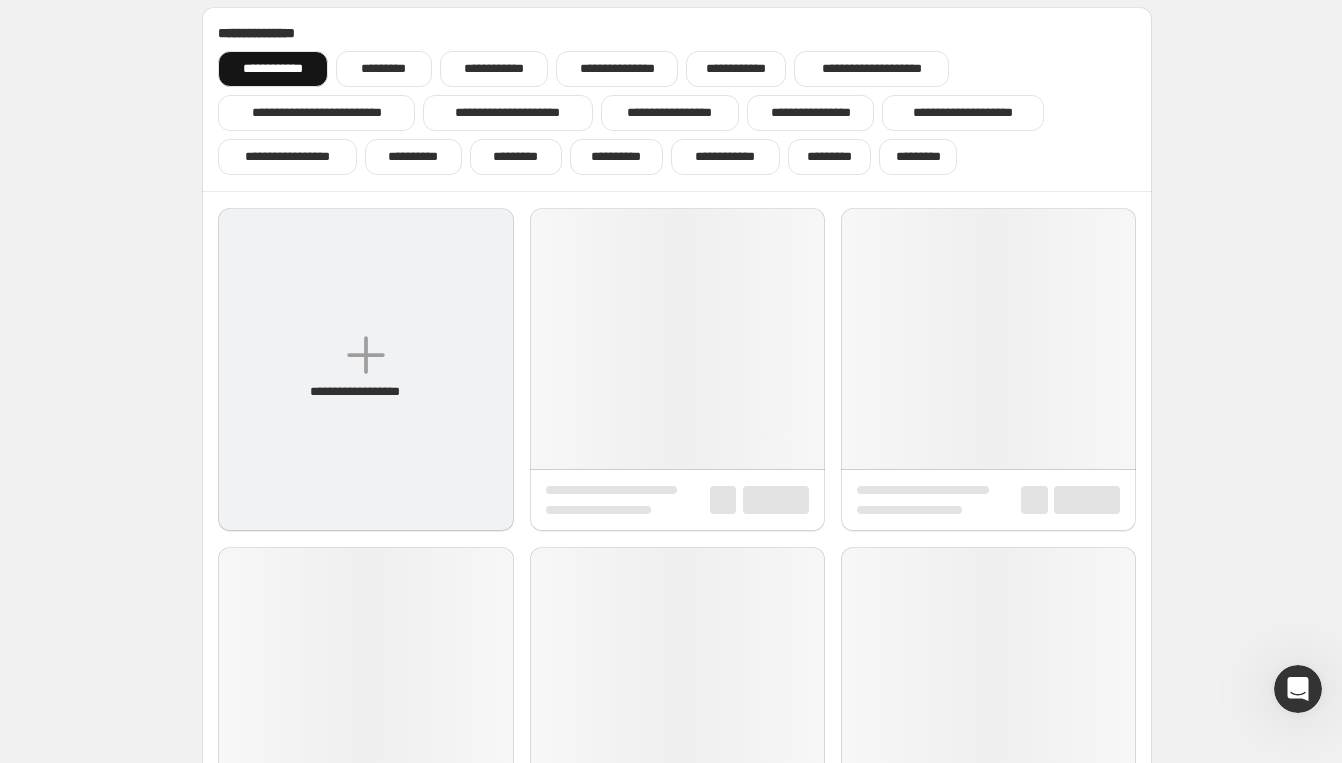 scroll, scrollTop: 0, scrollLeft: 0, axis: both 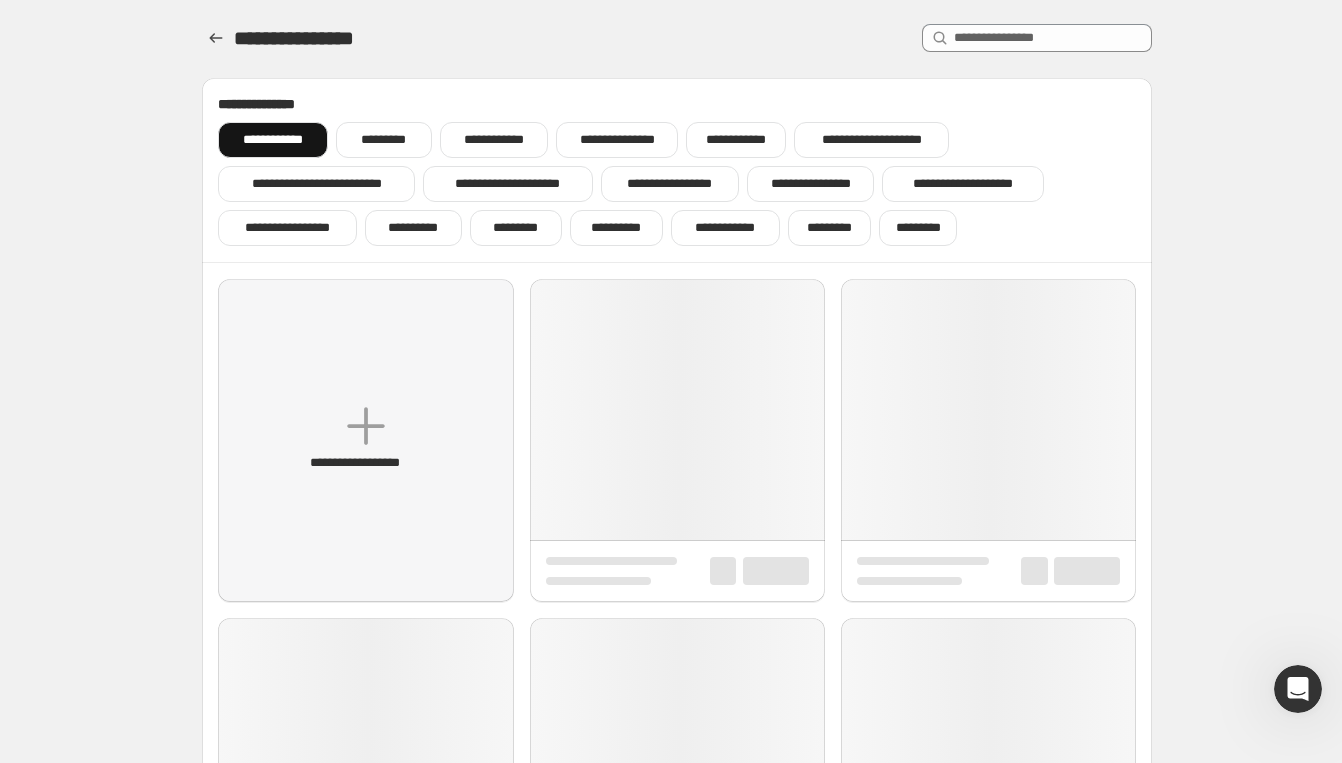 click on "some text" at bounding box center [677, 720] 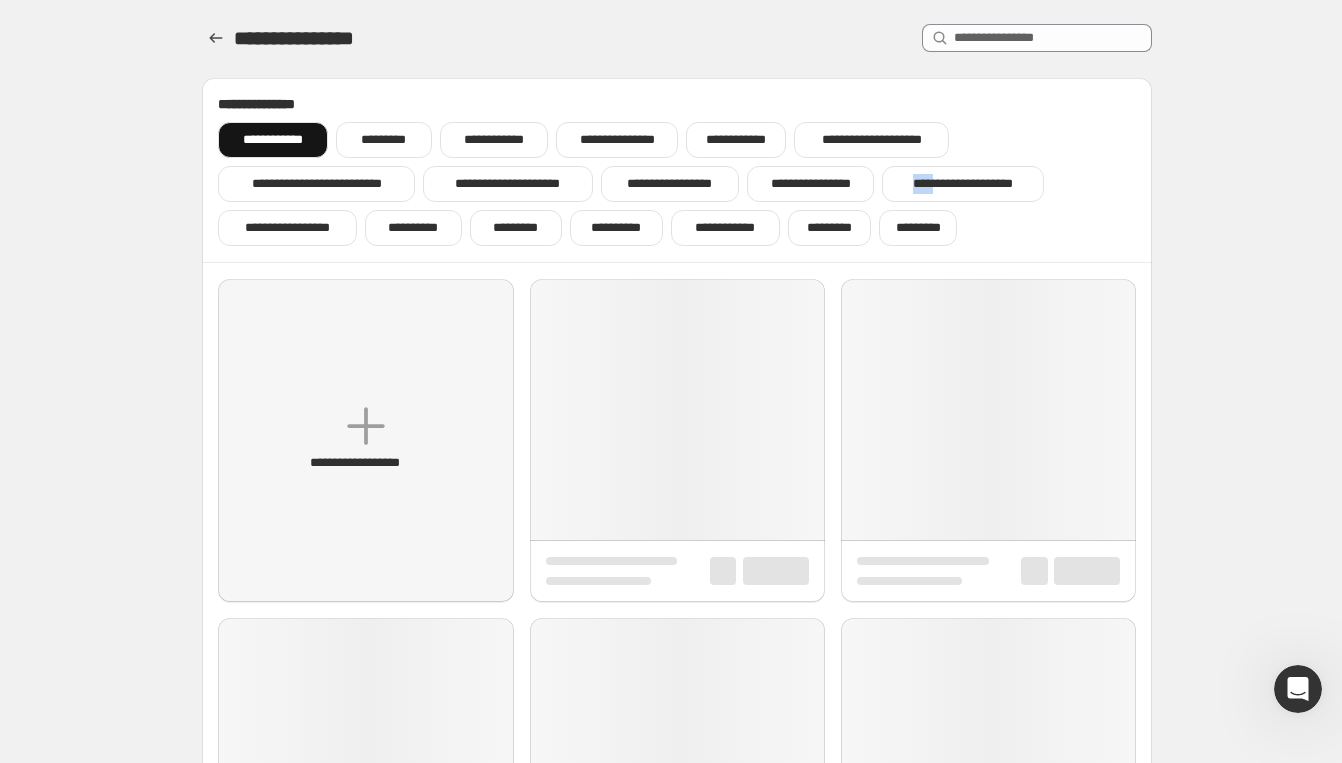 click on "some text" at bounding box center [677, 720] 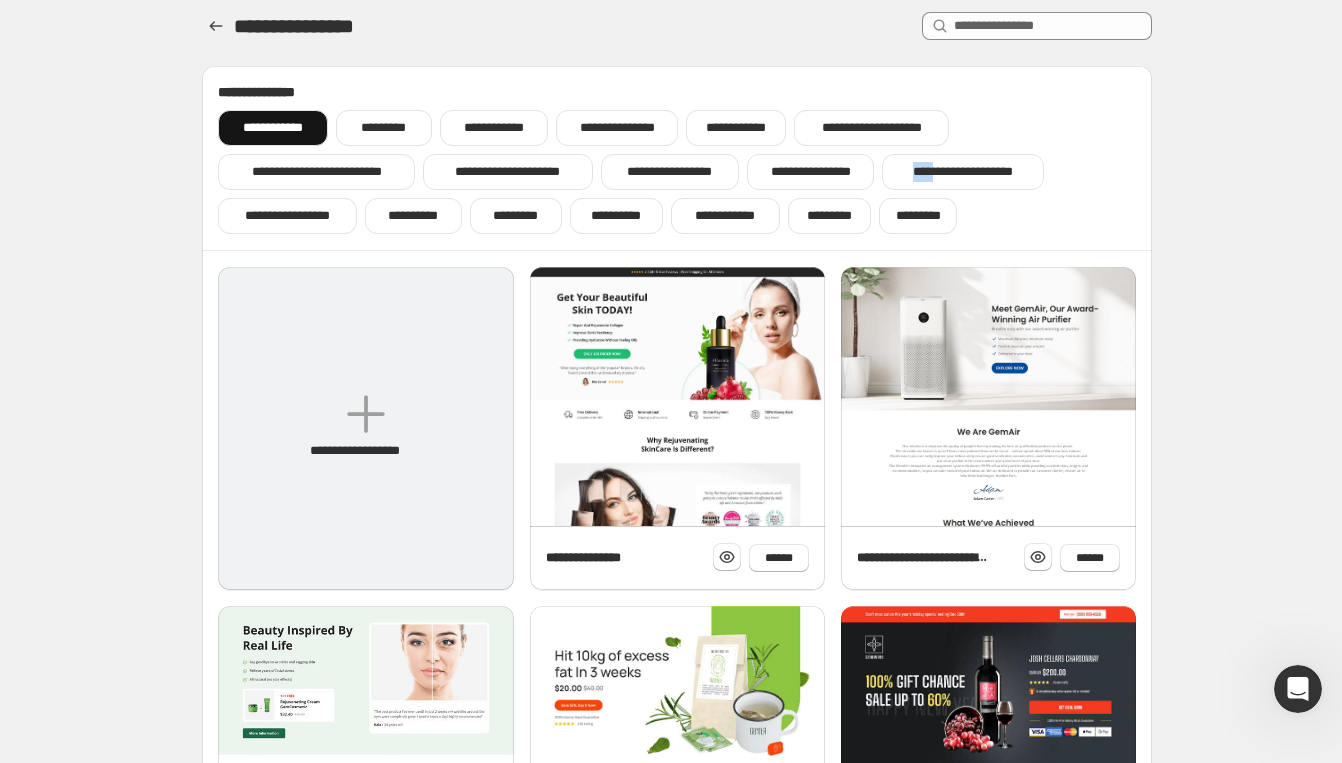 scroll, scrollTop: 0, scrollLeft: 0, axis: both 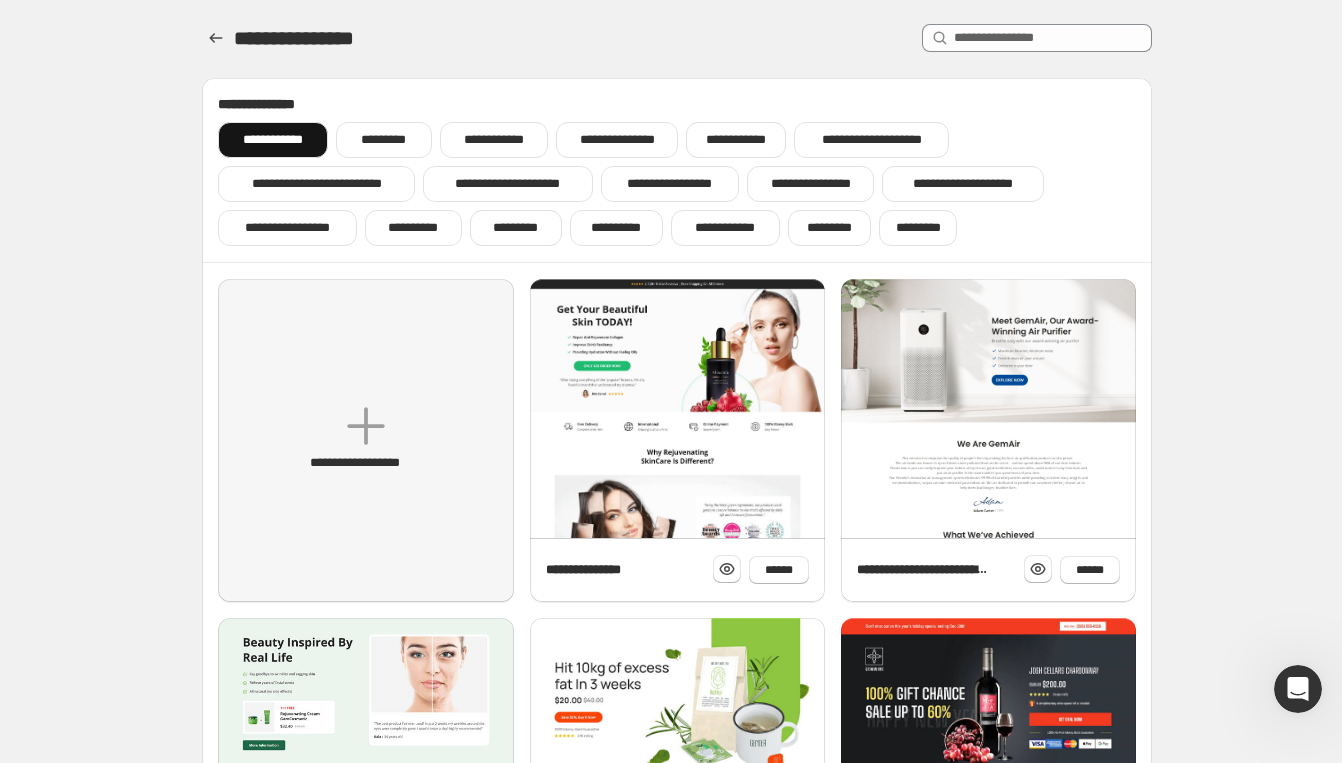 click on "**********" at bounding box center [677, 39] 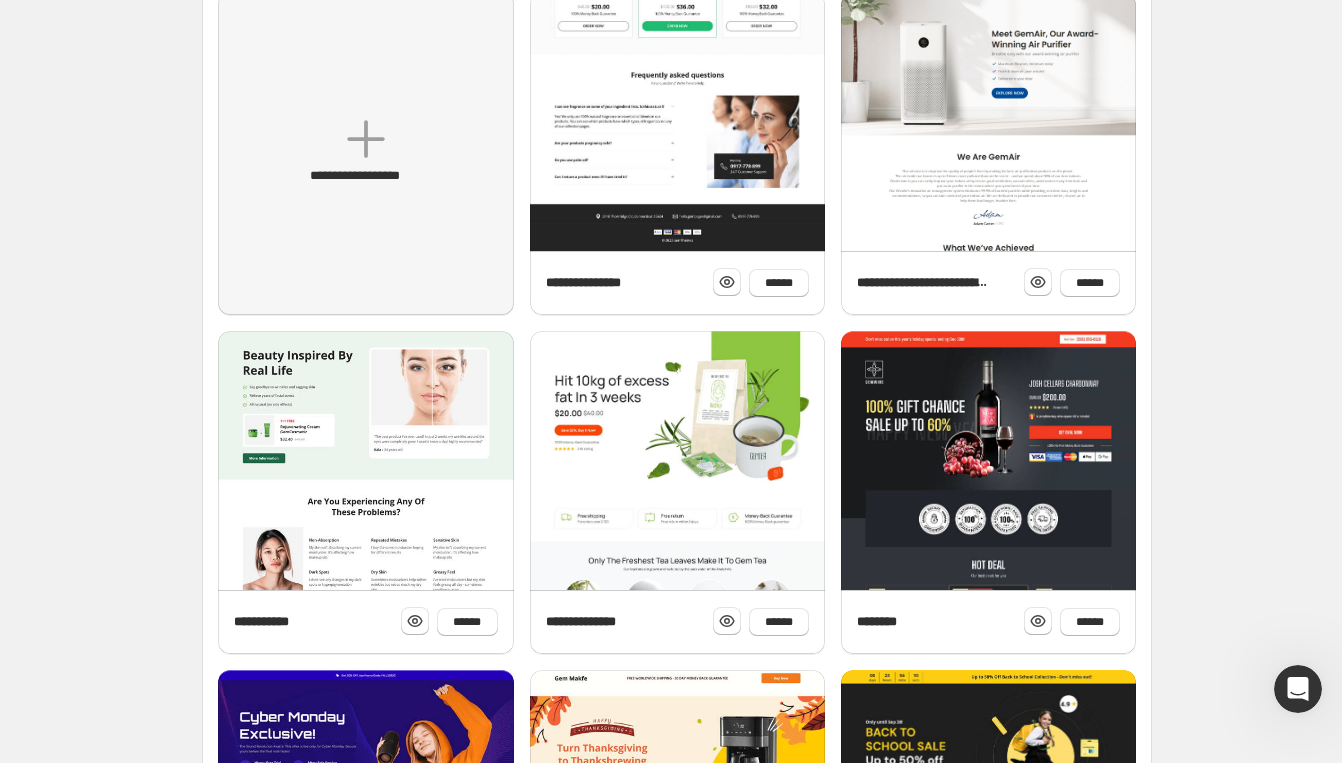 scroll, scrollTop: 410, scrollLeft: 0, axis: vertical 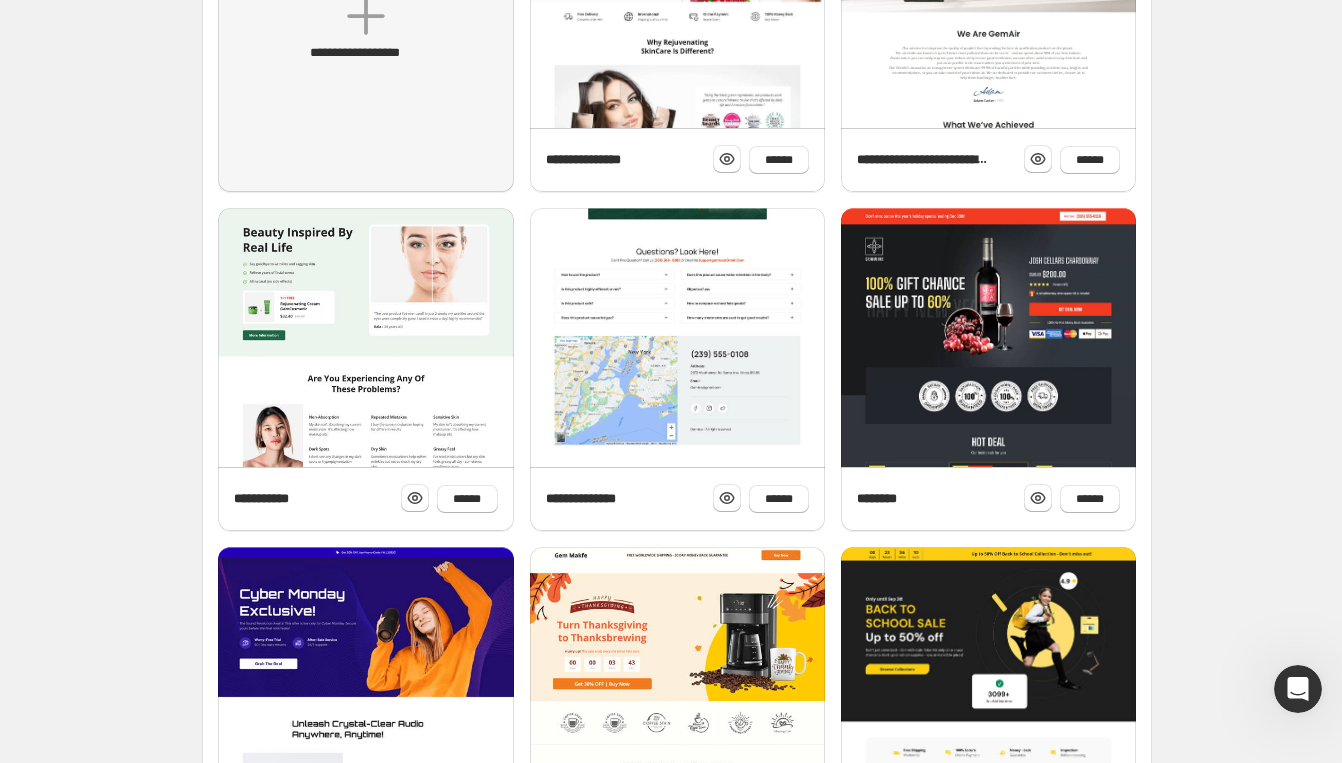 click at bounding box center [677, -156] 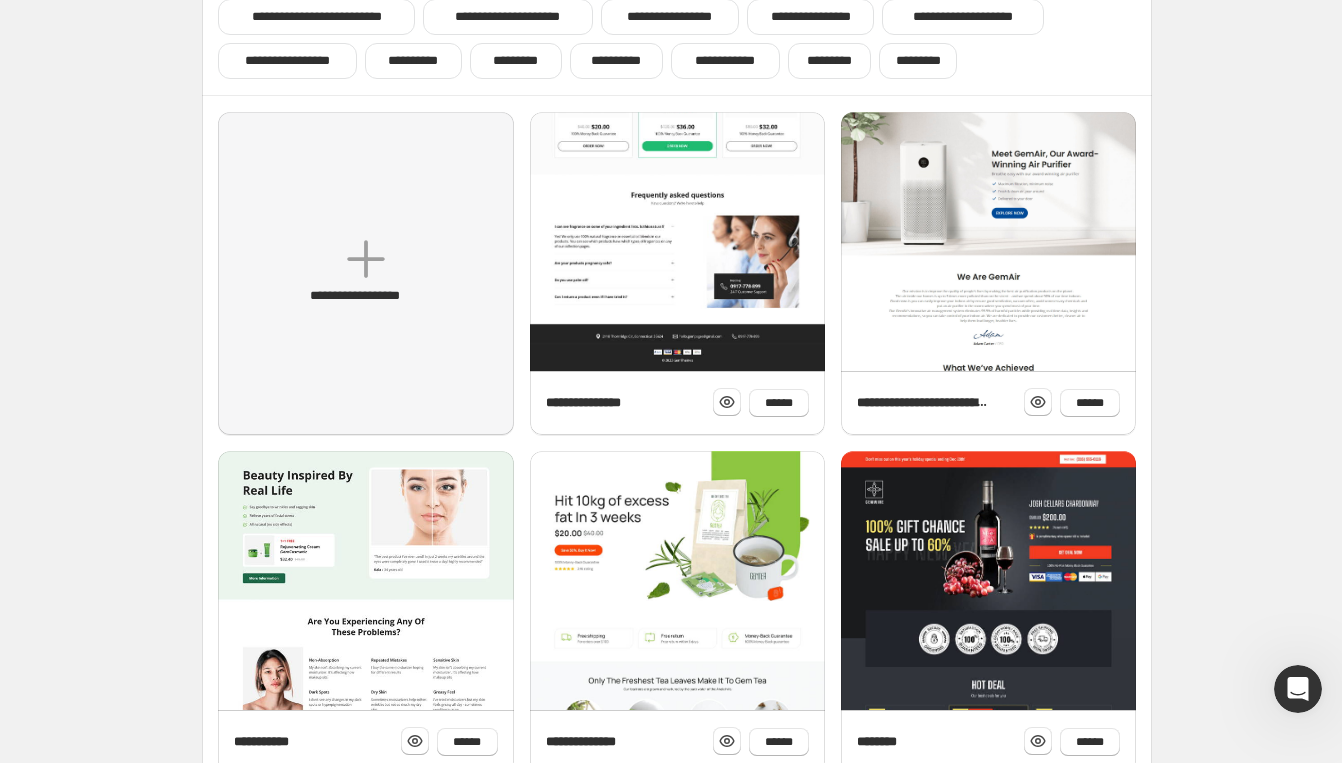 scroll, scrollTop: 0, scrollLeft: 0, axis: both 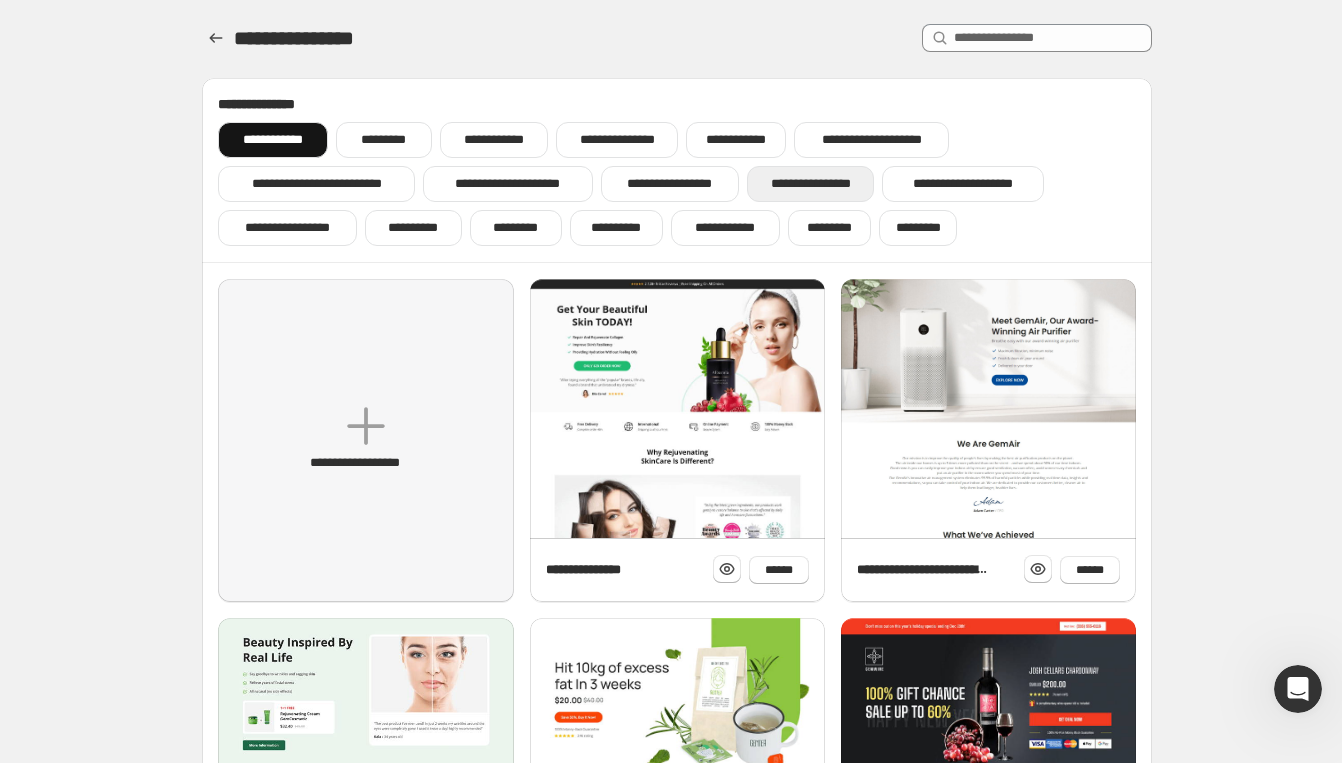 click on "**********" at bounding box center [811, 184] 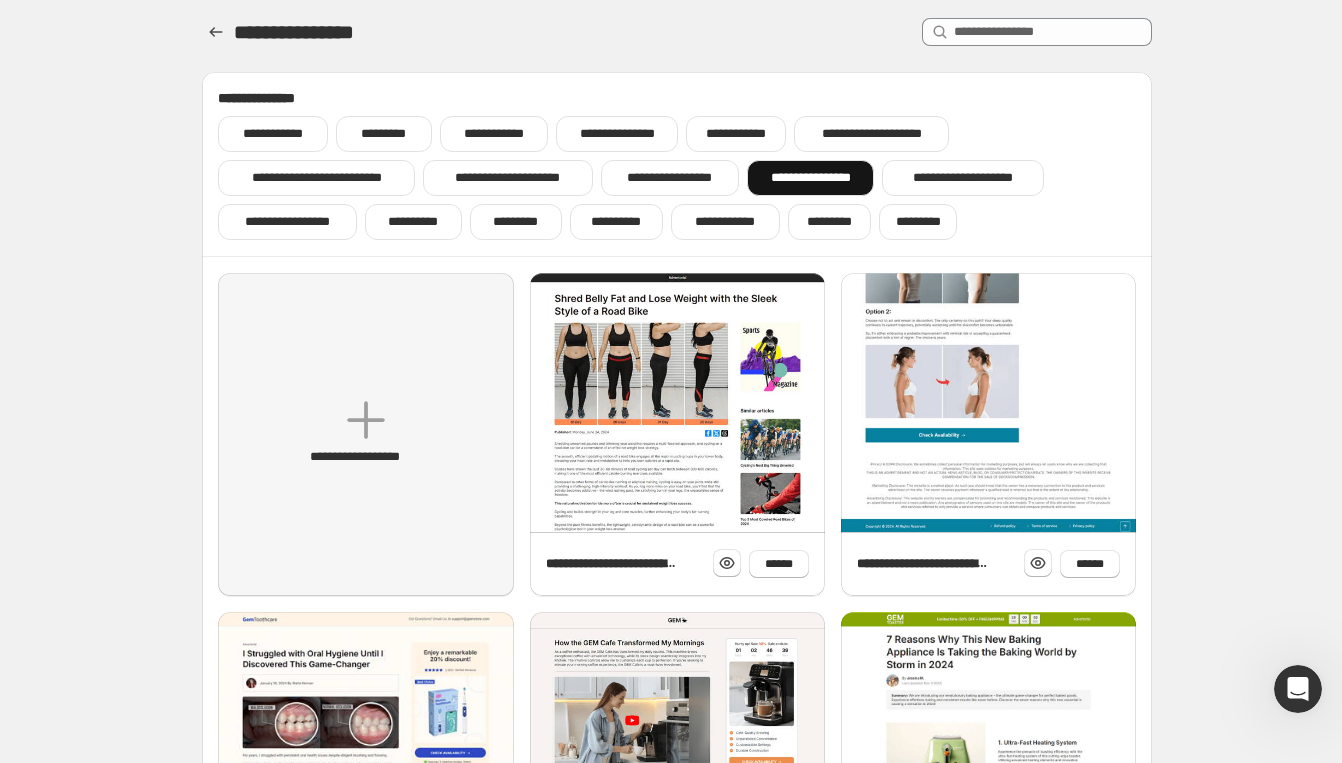 scroll, scrollTop: 0, scrollLeft: 0, axis: both 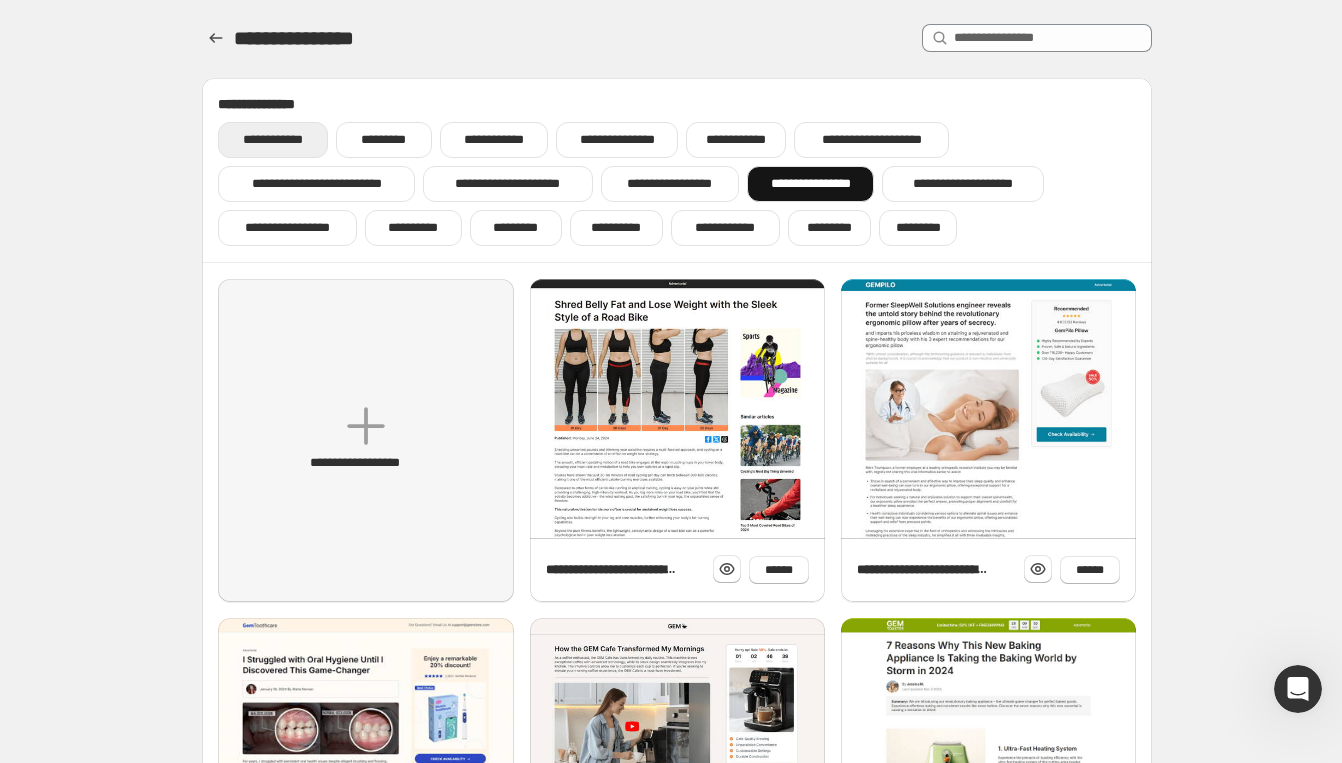 click on "**********" at bounding box center (272, 140) 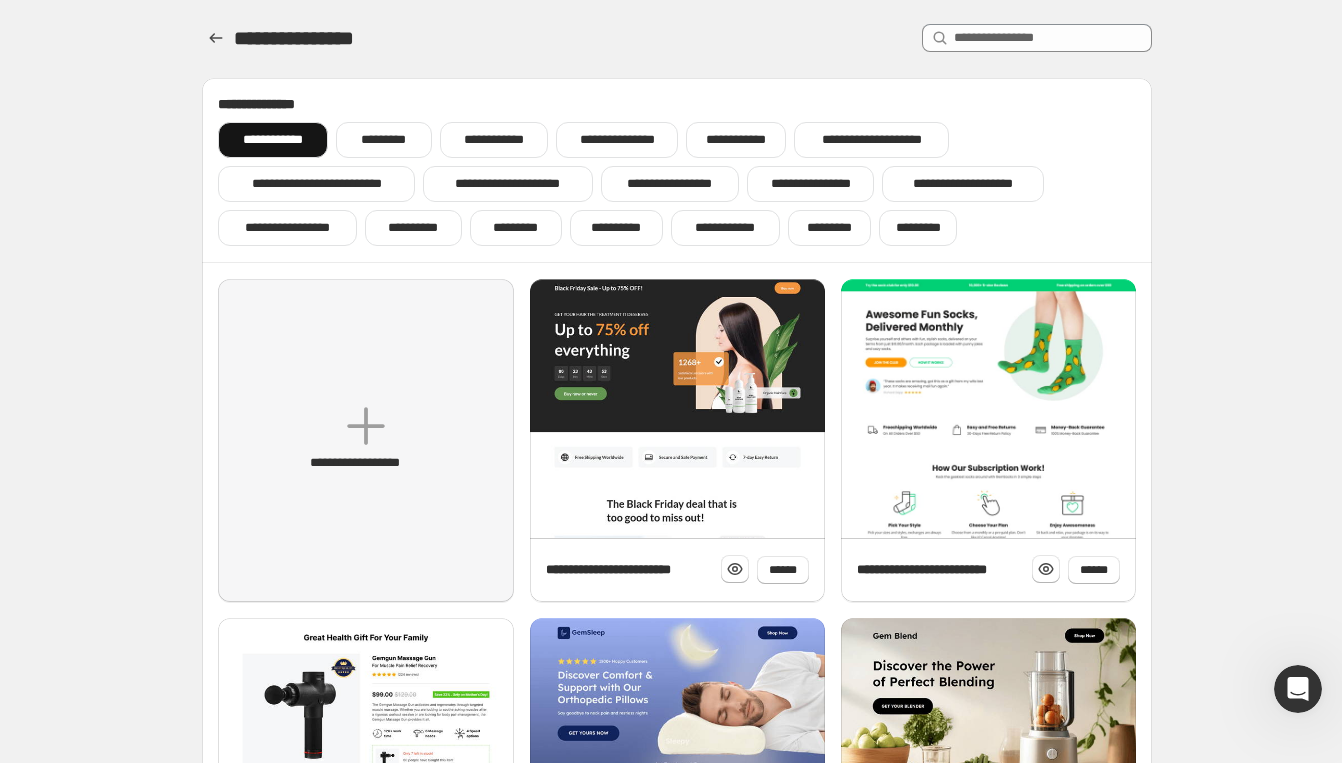 click on "**********" at bounding box center (677, 170) 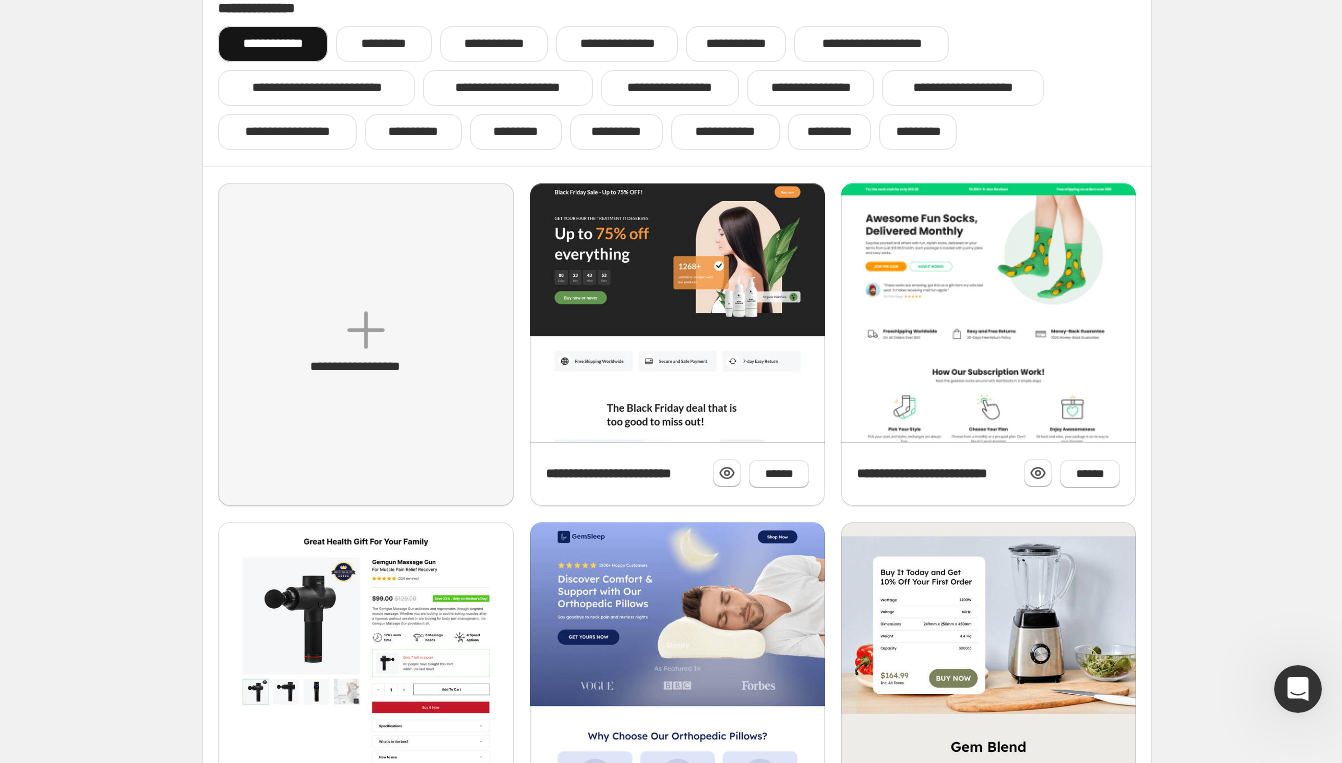 scroll, scrollTop: 0, scrollLeft: 0, axis: both 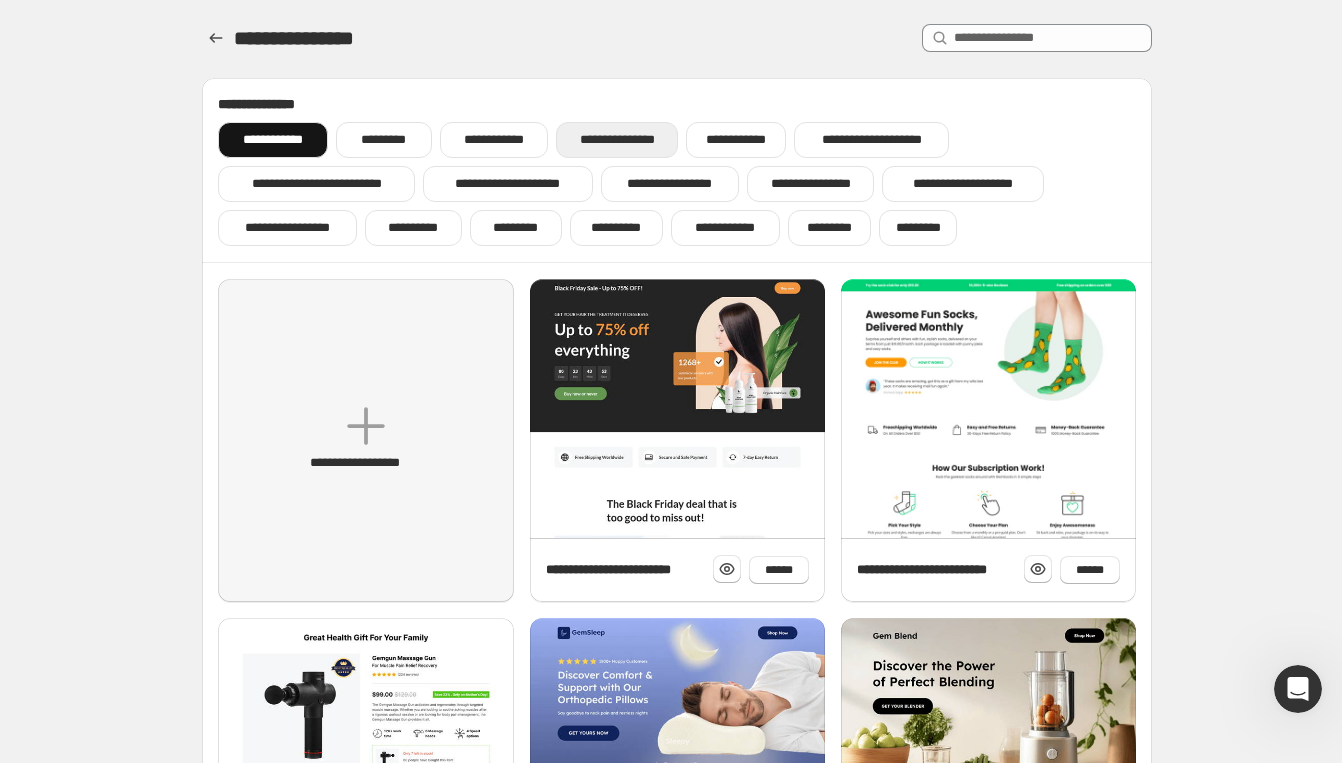 click on "**********" at bounding box center [617, 140] 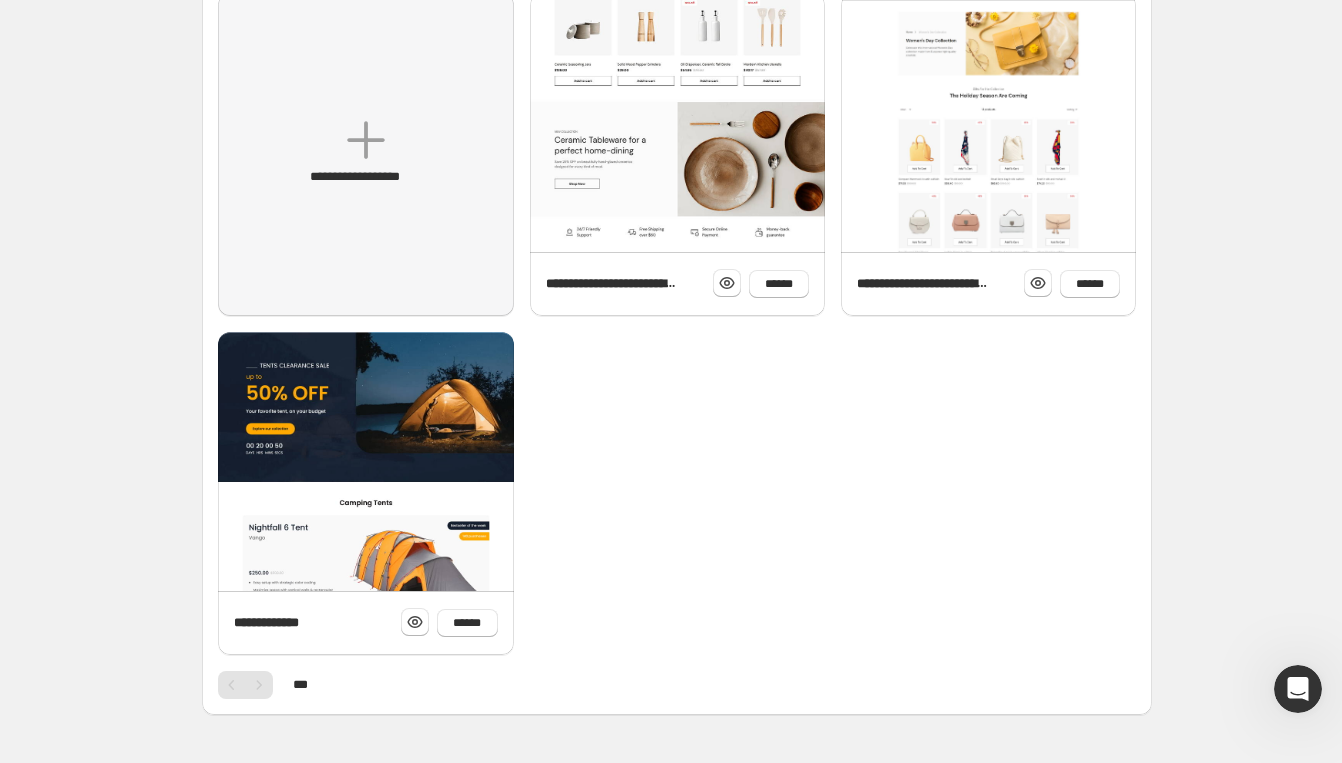 scroll, scrollTop: 0, scrollLeft: 0, axis: both 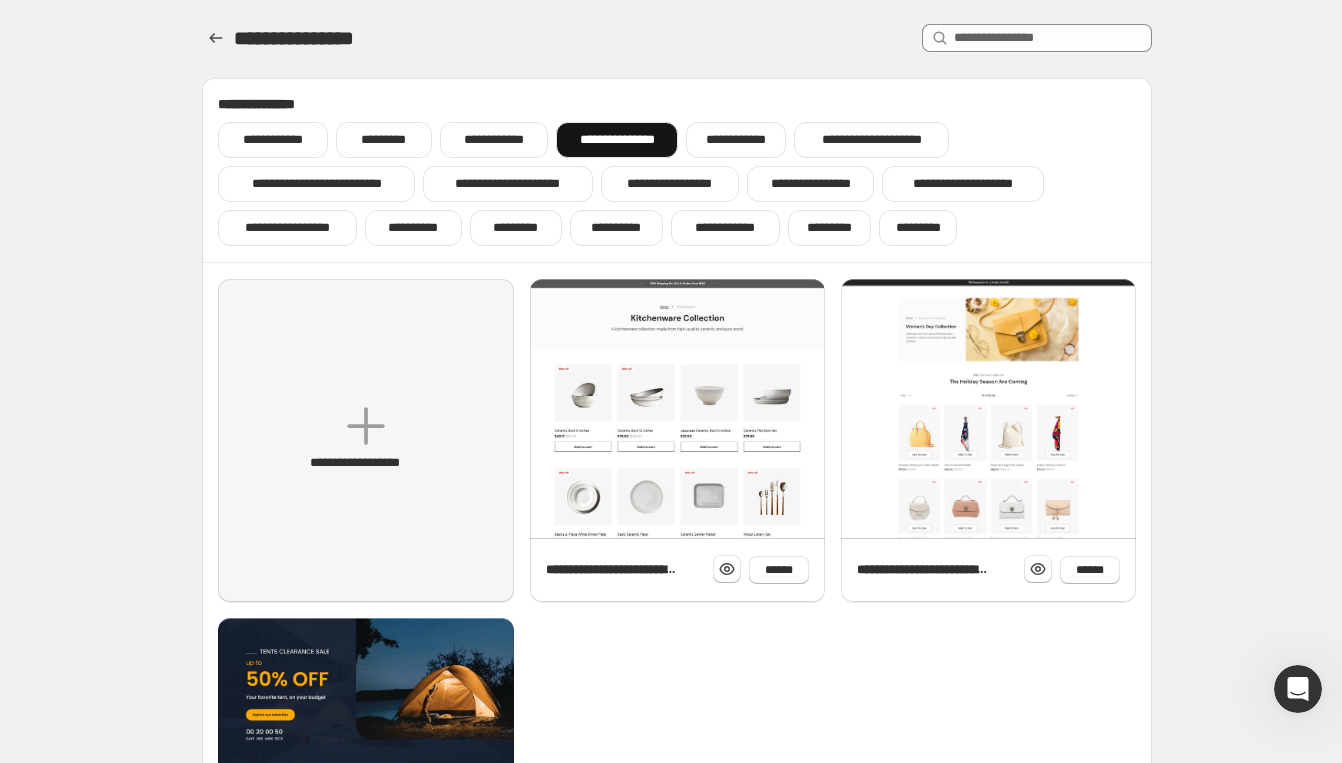 click on "**********" at bounding box center (677, 550) 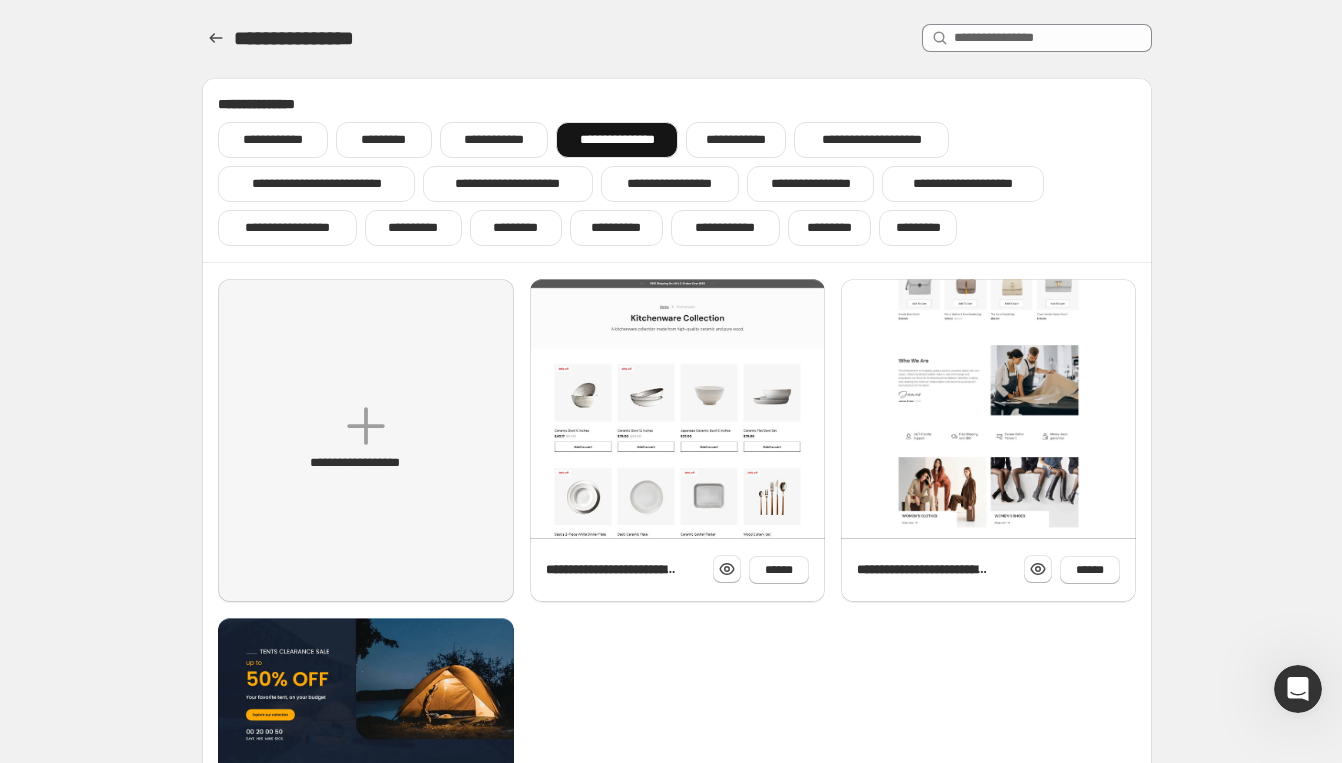 click at bounding box center [988, 196] 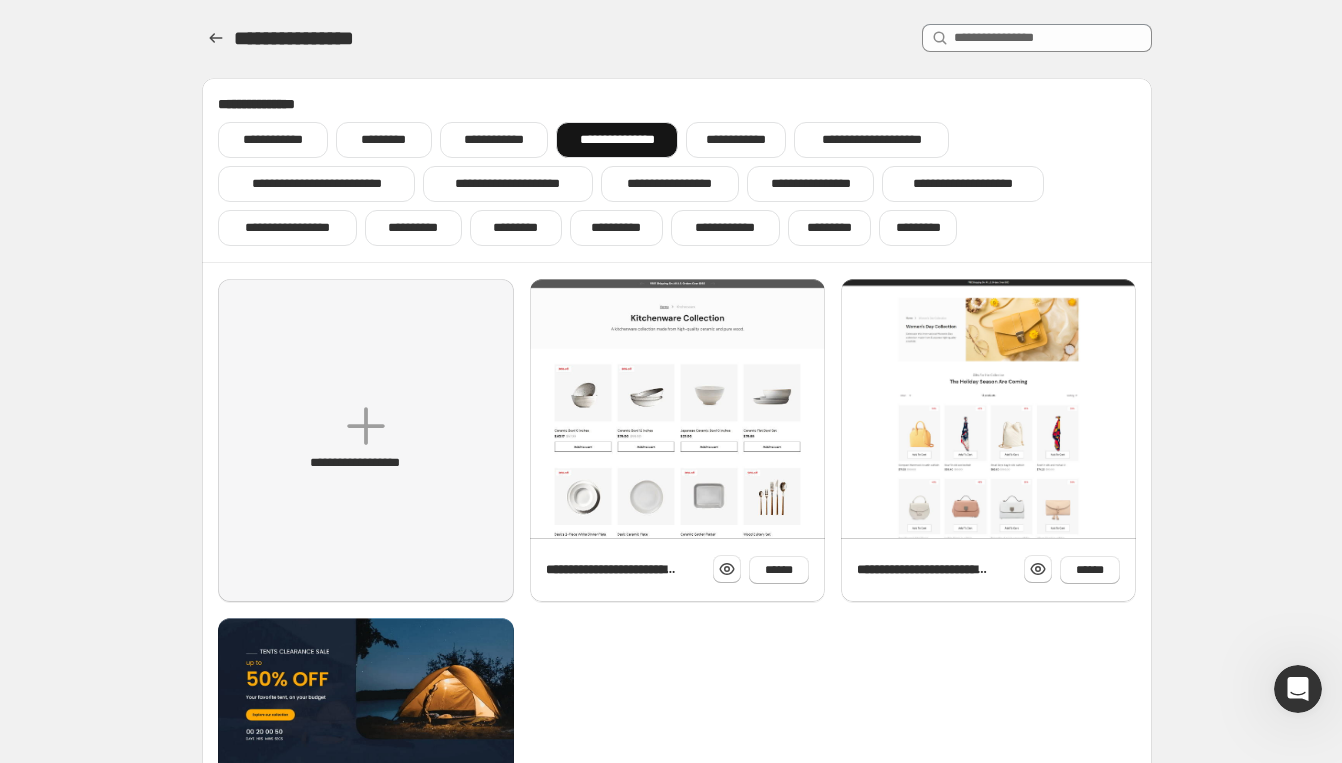 click at bounding box center [971, 38] 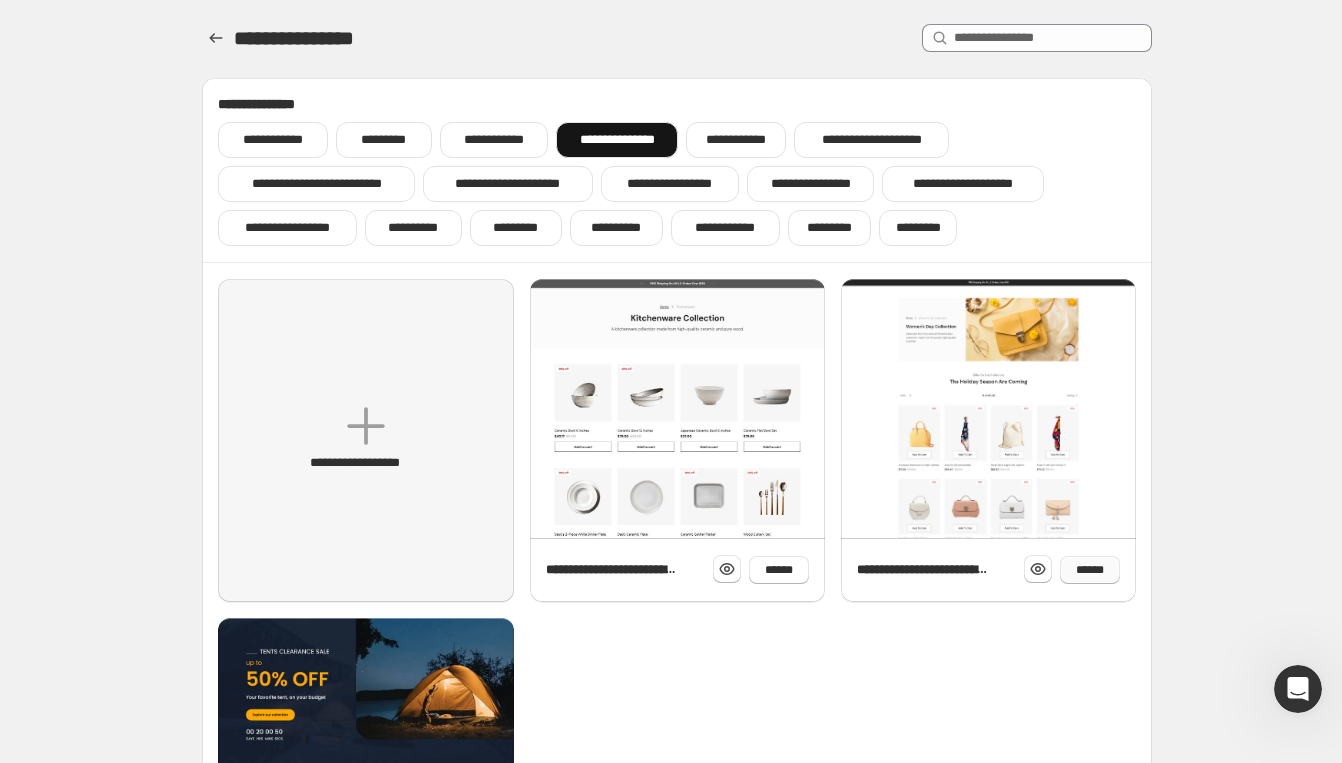 click on "******" at bounding box center (1090, 570) 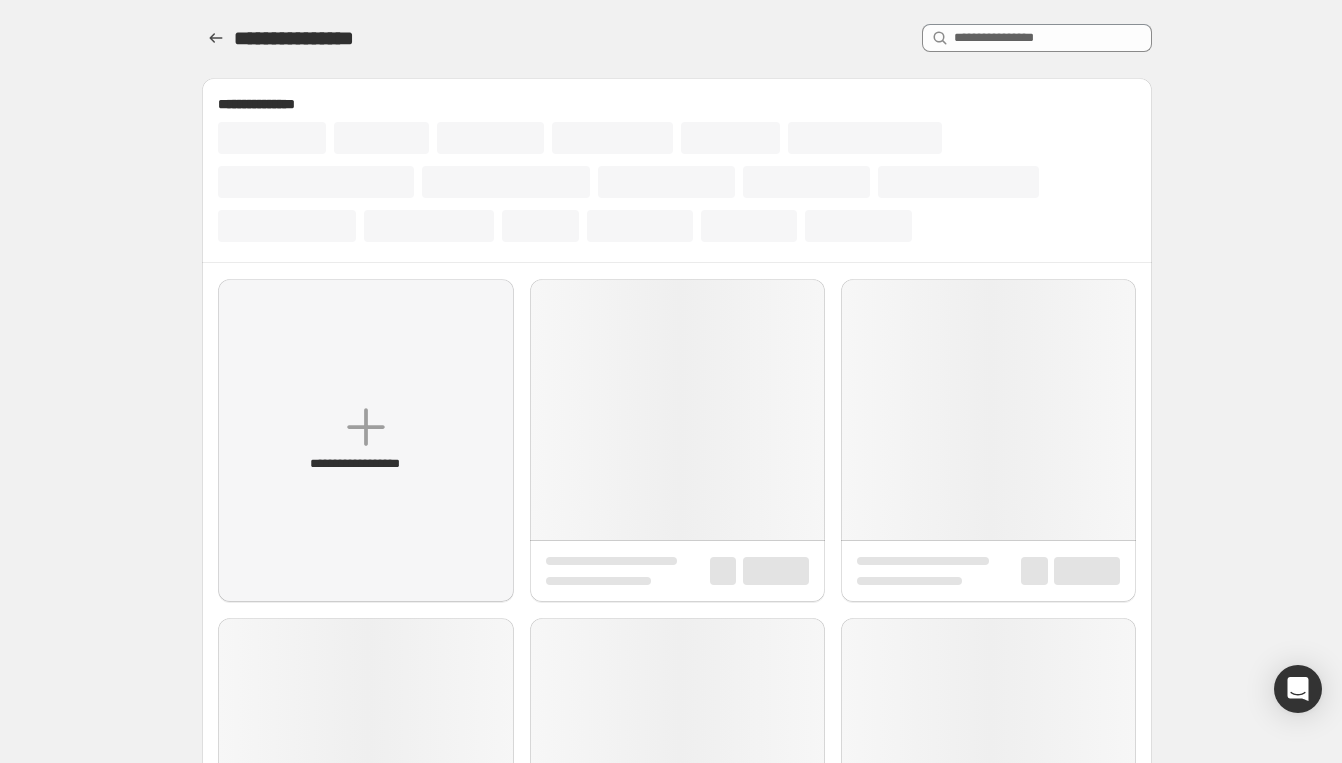 scroll, scrollTop: 0, scrollLeft: 0, axis: both 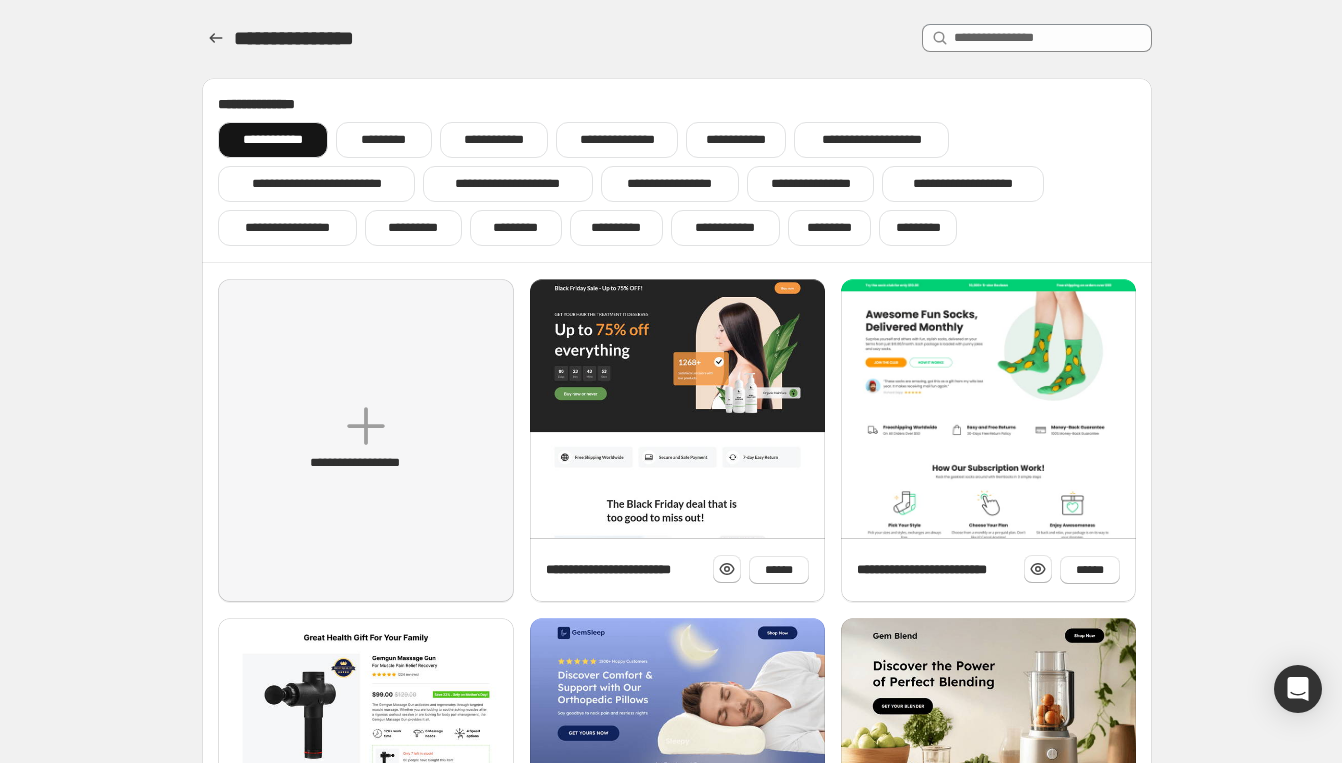 click on "**********" at bounding box center (677, 720) 